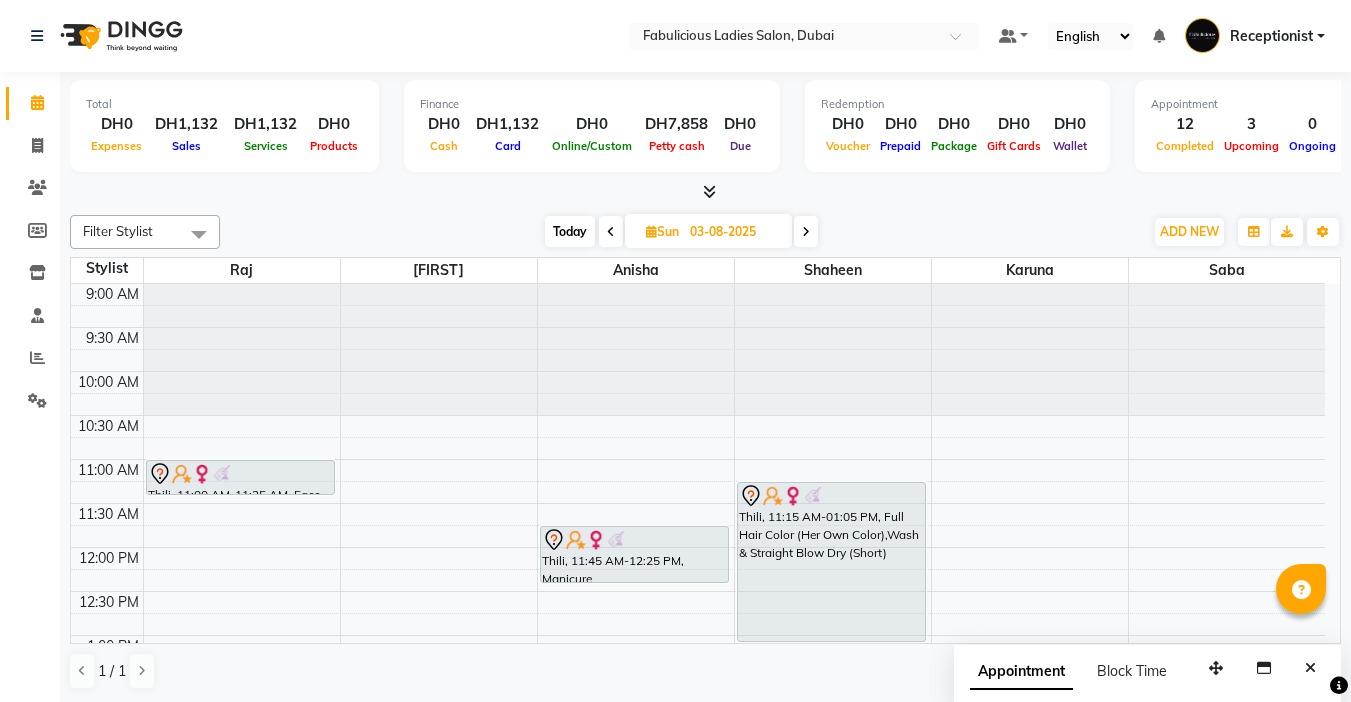 scroll, scrollTop: 0, scrollLeft: 0, axis: both 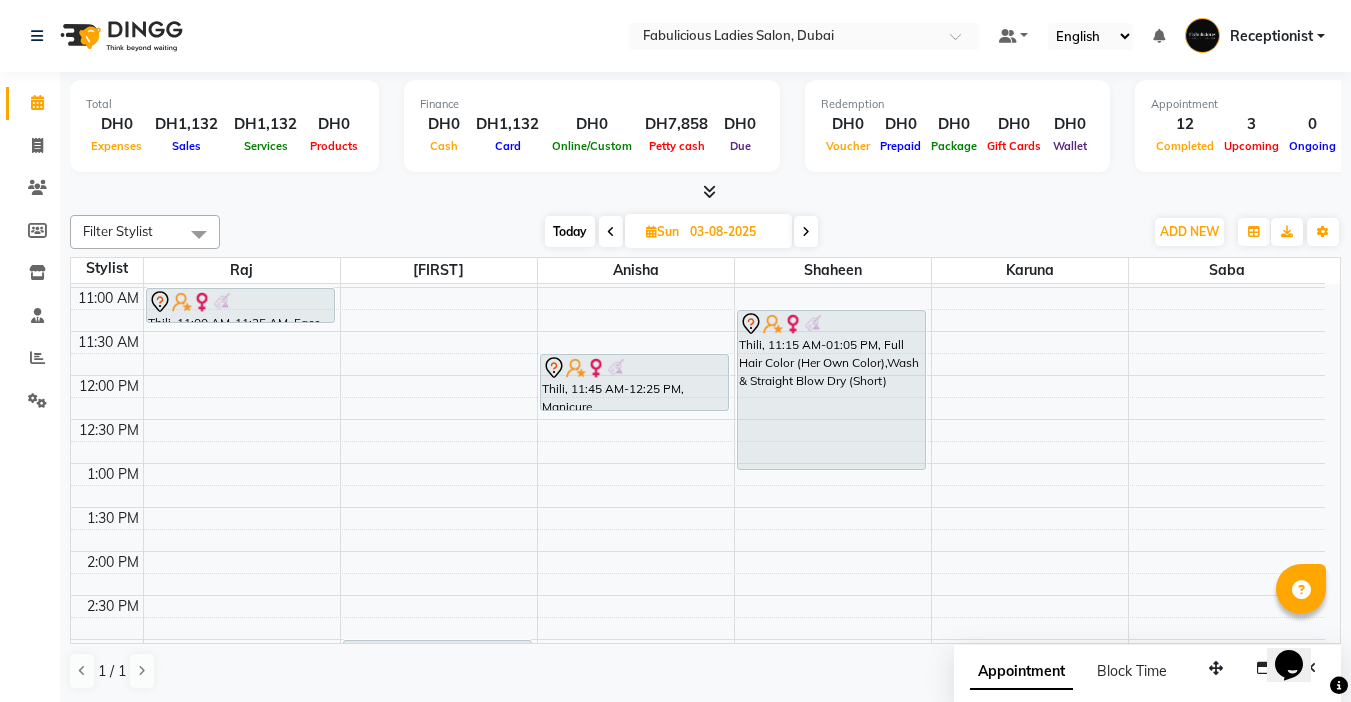 click at bounding box center (611, 232) 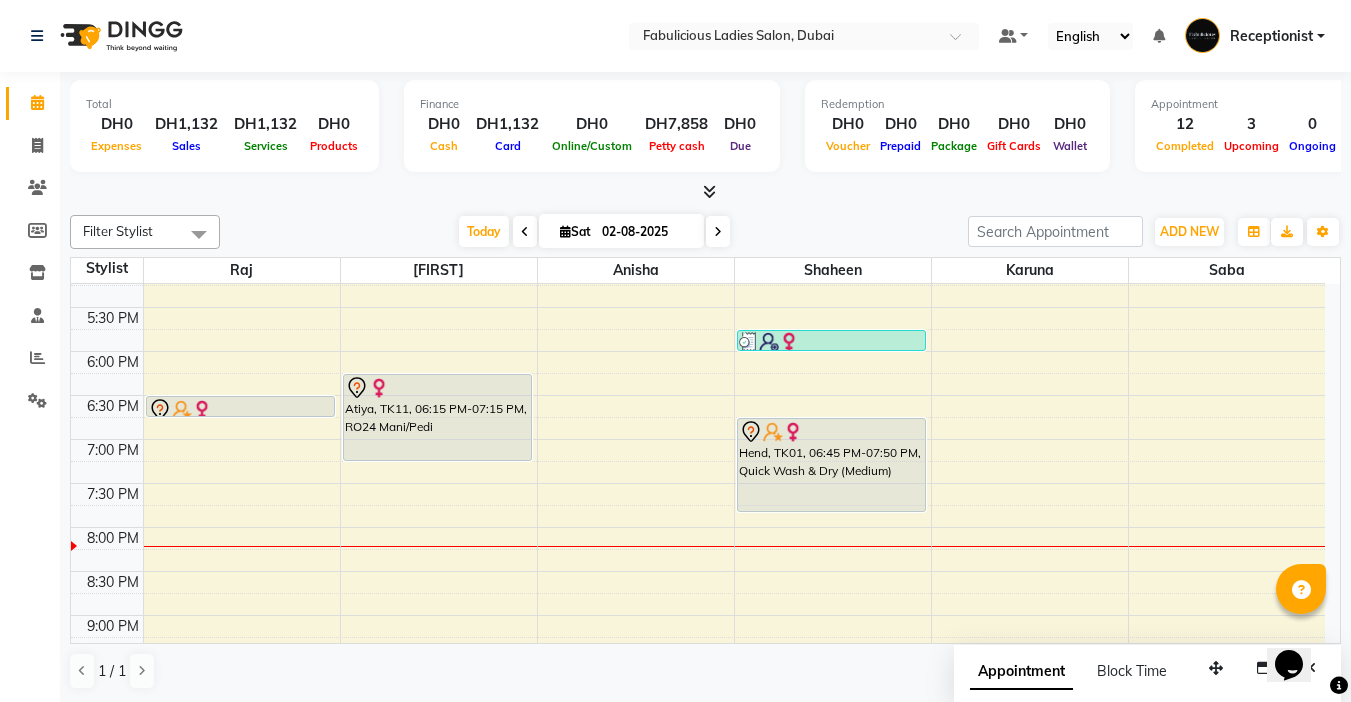 scroll, scrollTop: 660, scrollLeft: 0, axis: vertical 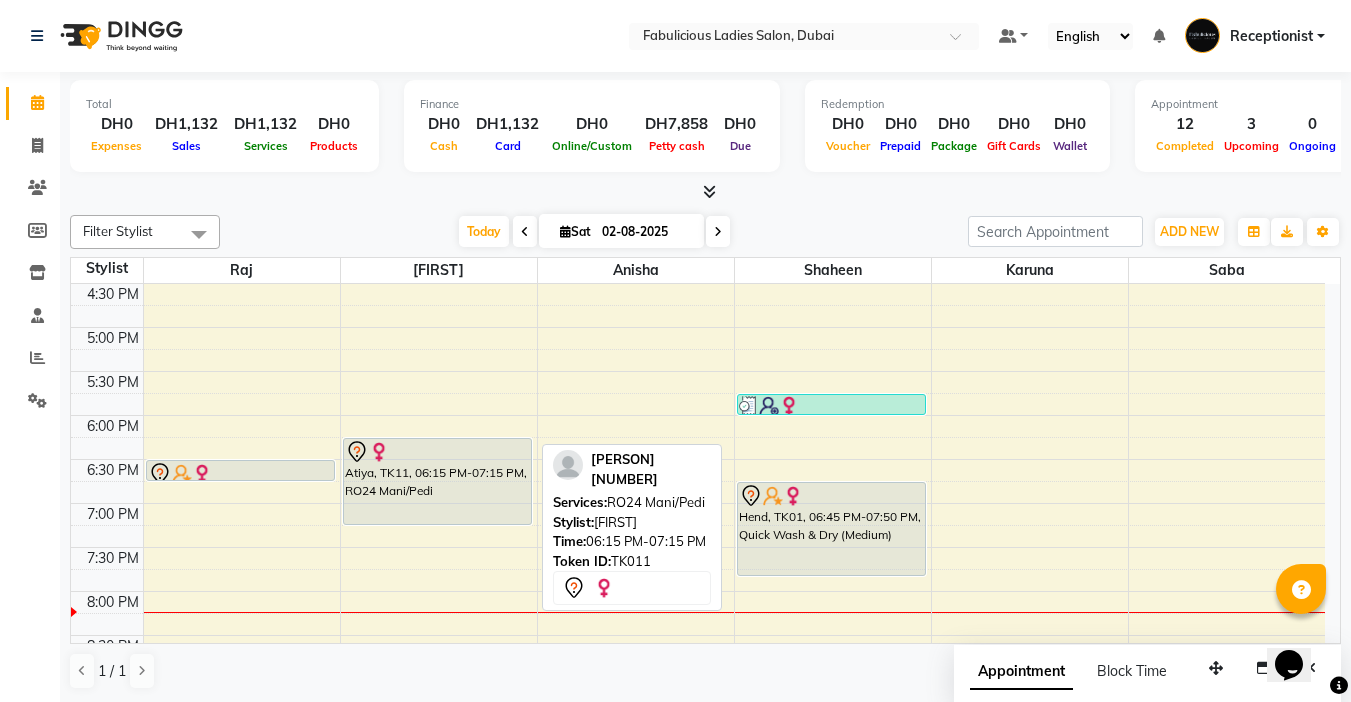 click on "Atiya, TK11, 06:15 PM-07:15 PM, RO24 Mani/Pedi" at bounding box center (437, 481) 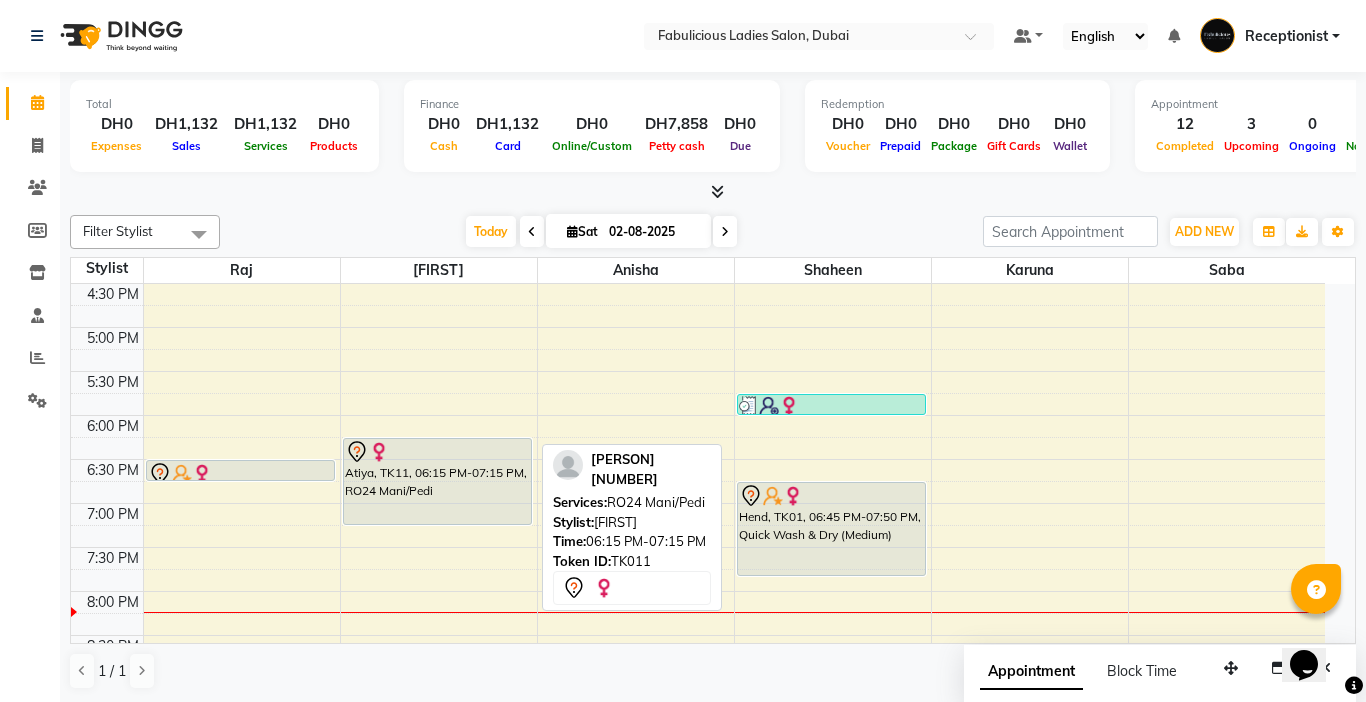 select on "7" 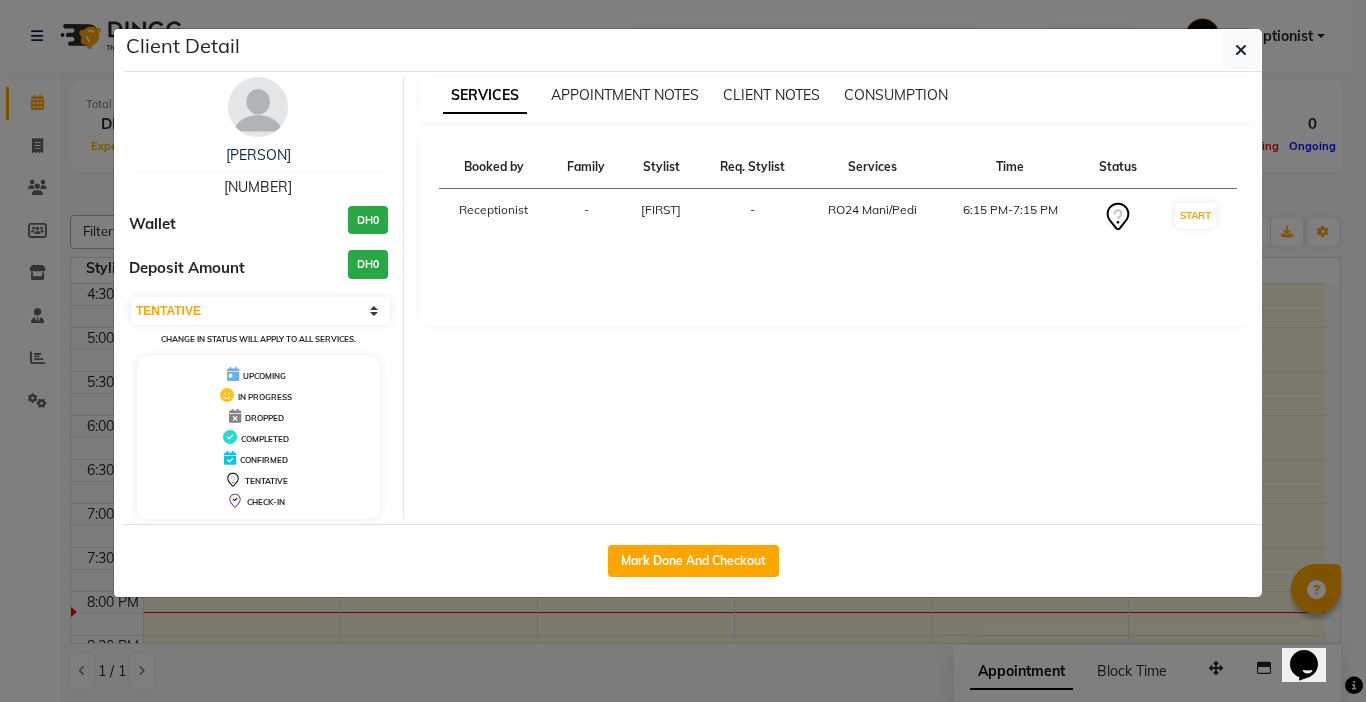 click on "Mark Done And Checkout" 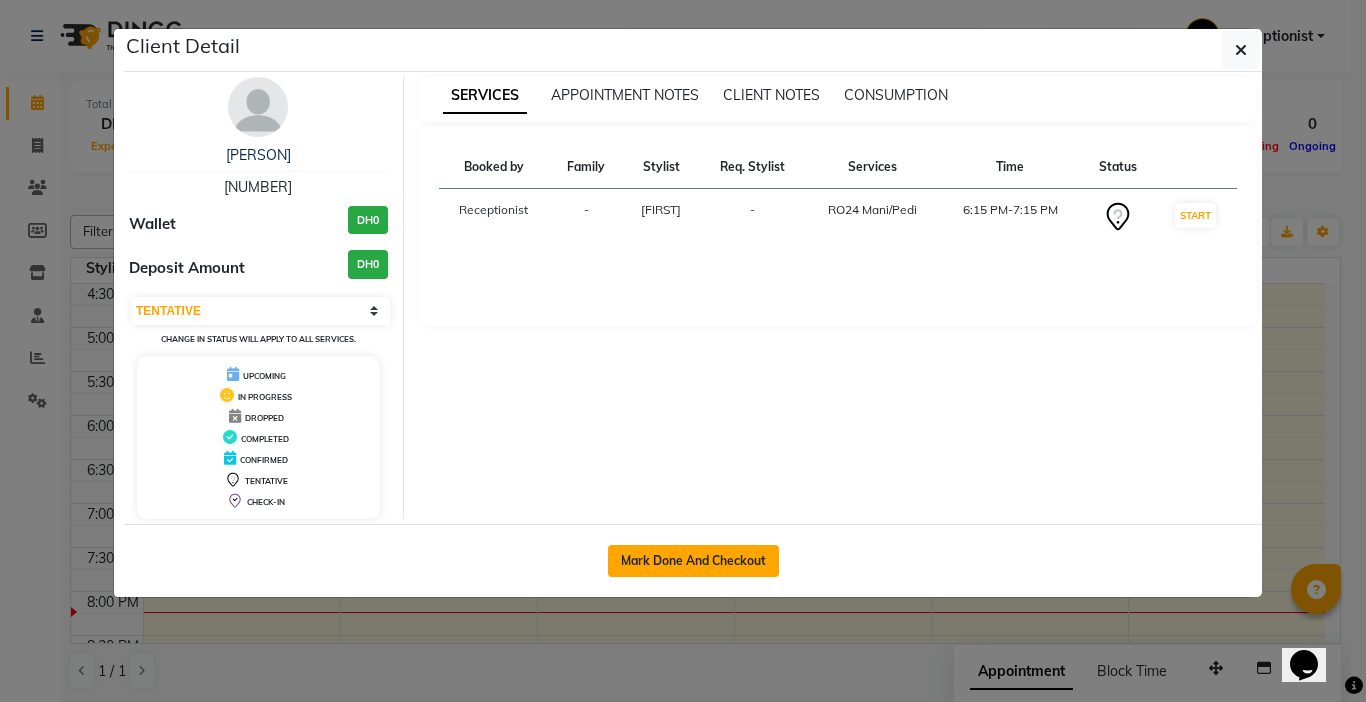 click on "Mark Done And Checkout" 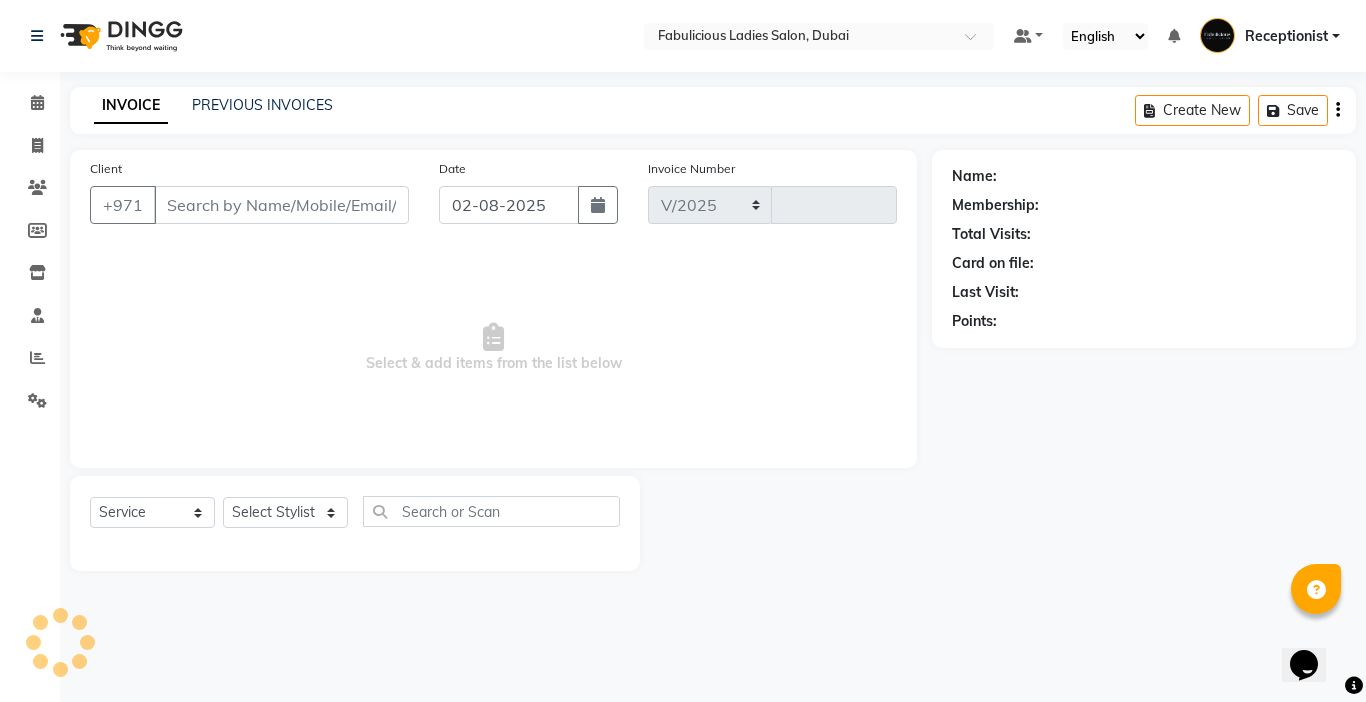 select on "738" 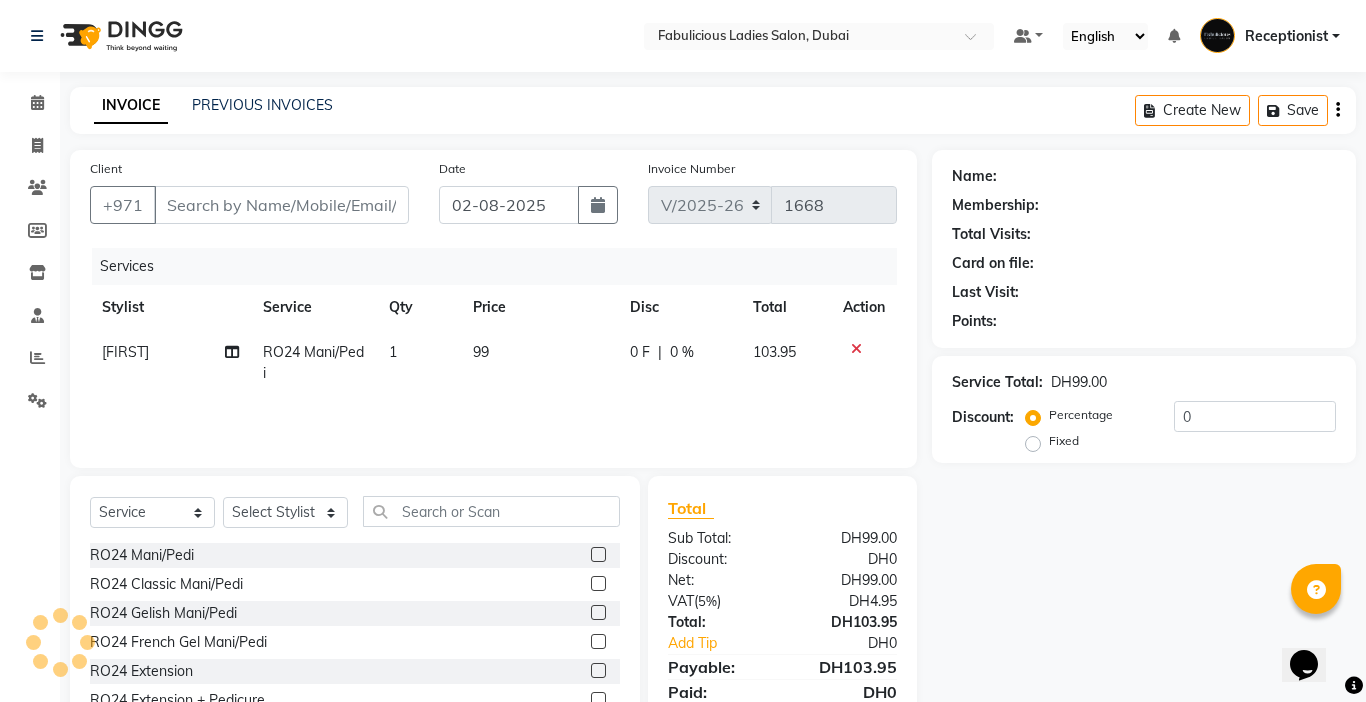 type on "[NUMBER]" 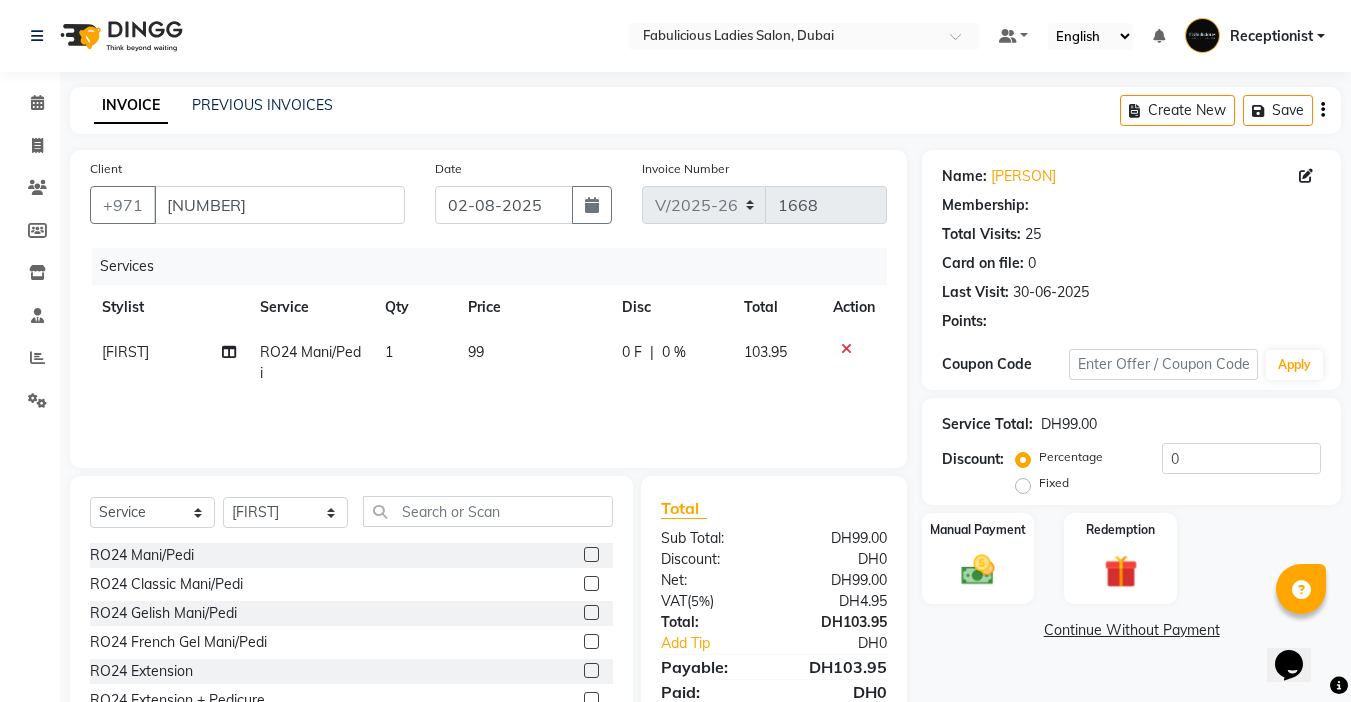 click on "99" 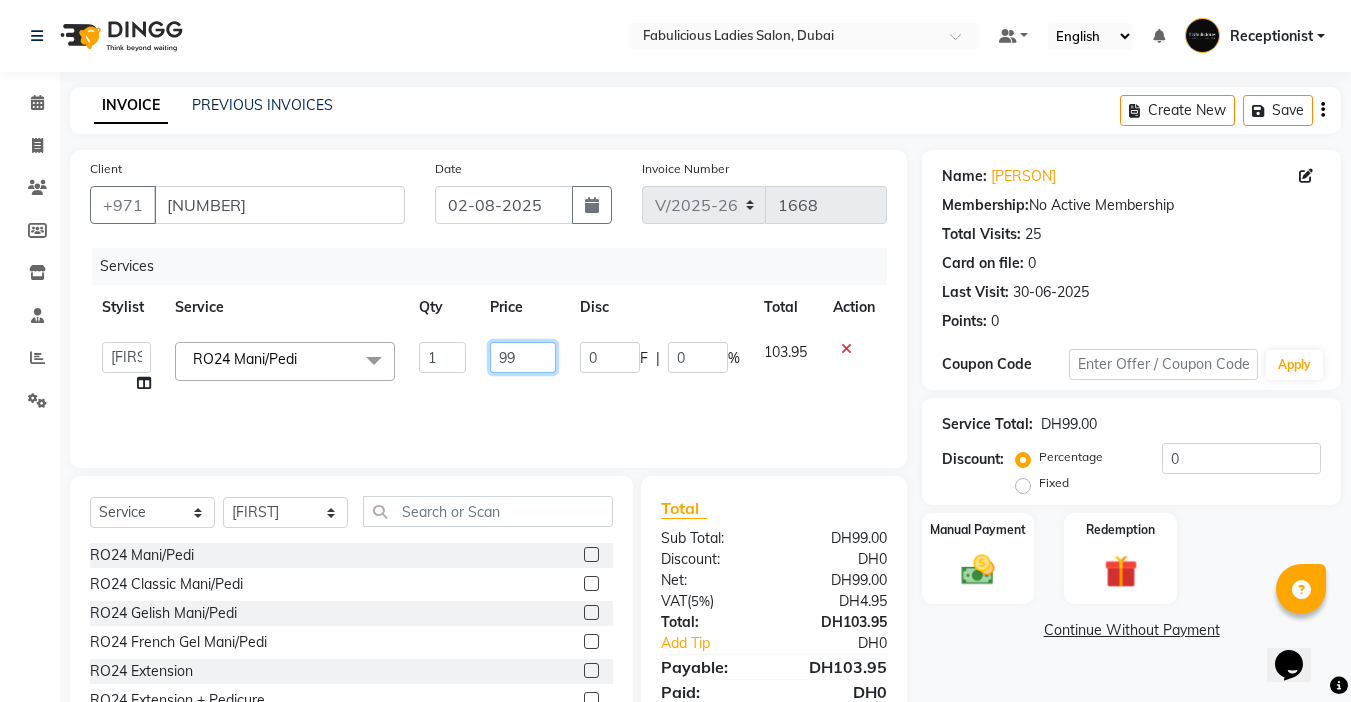 click on "99" 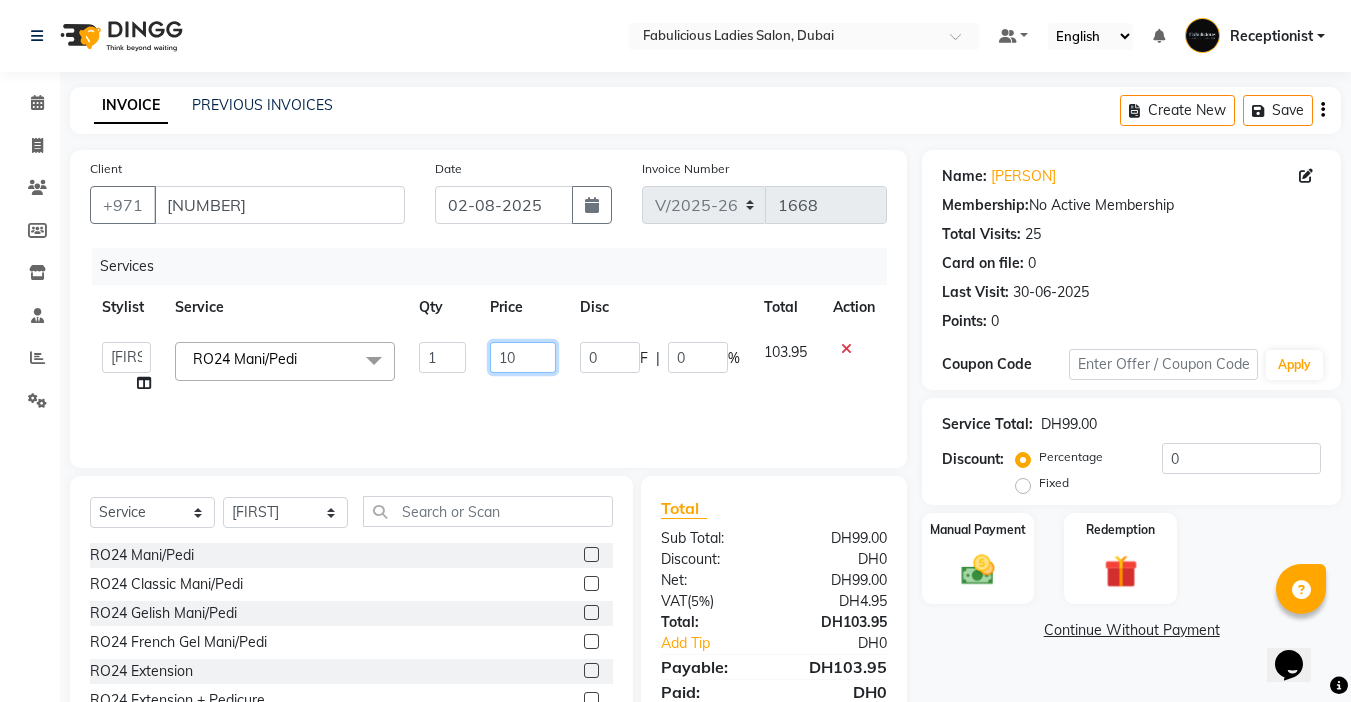 type on "1" 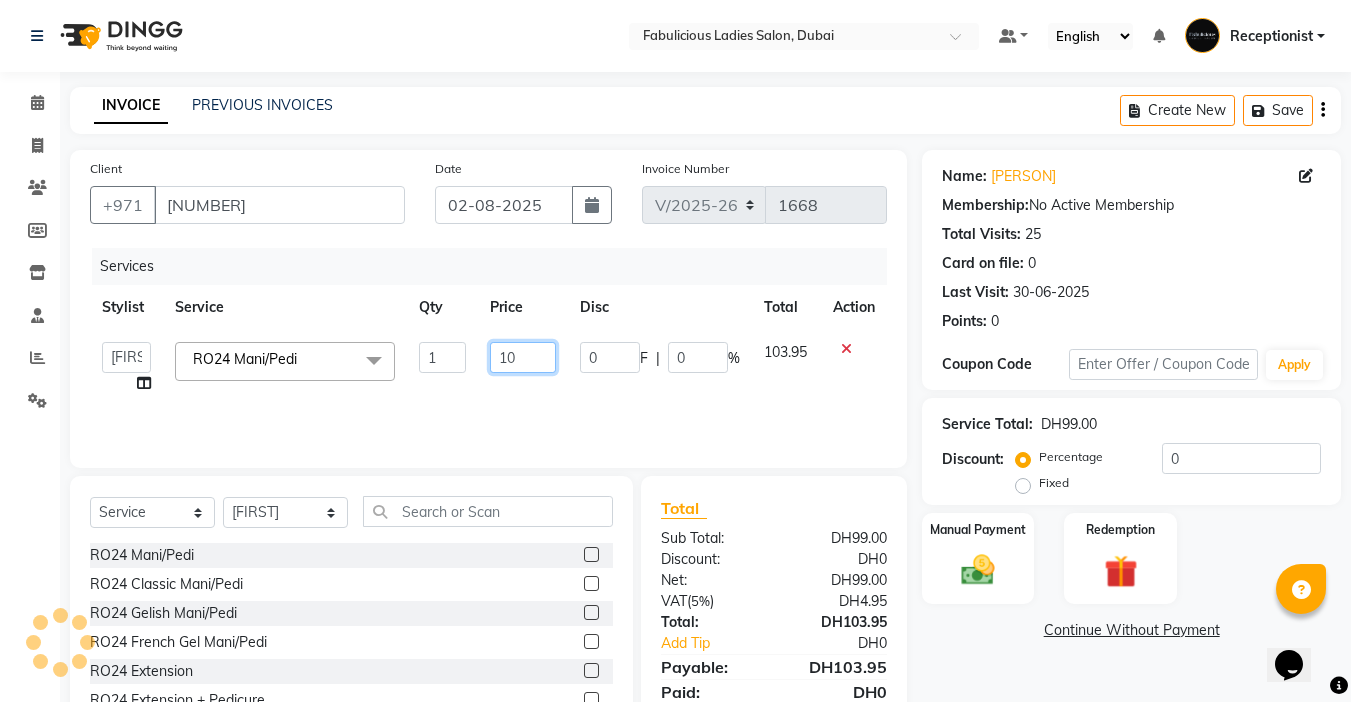 type on "100" 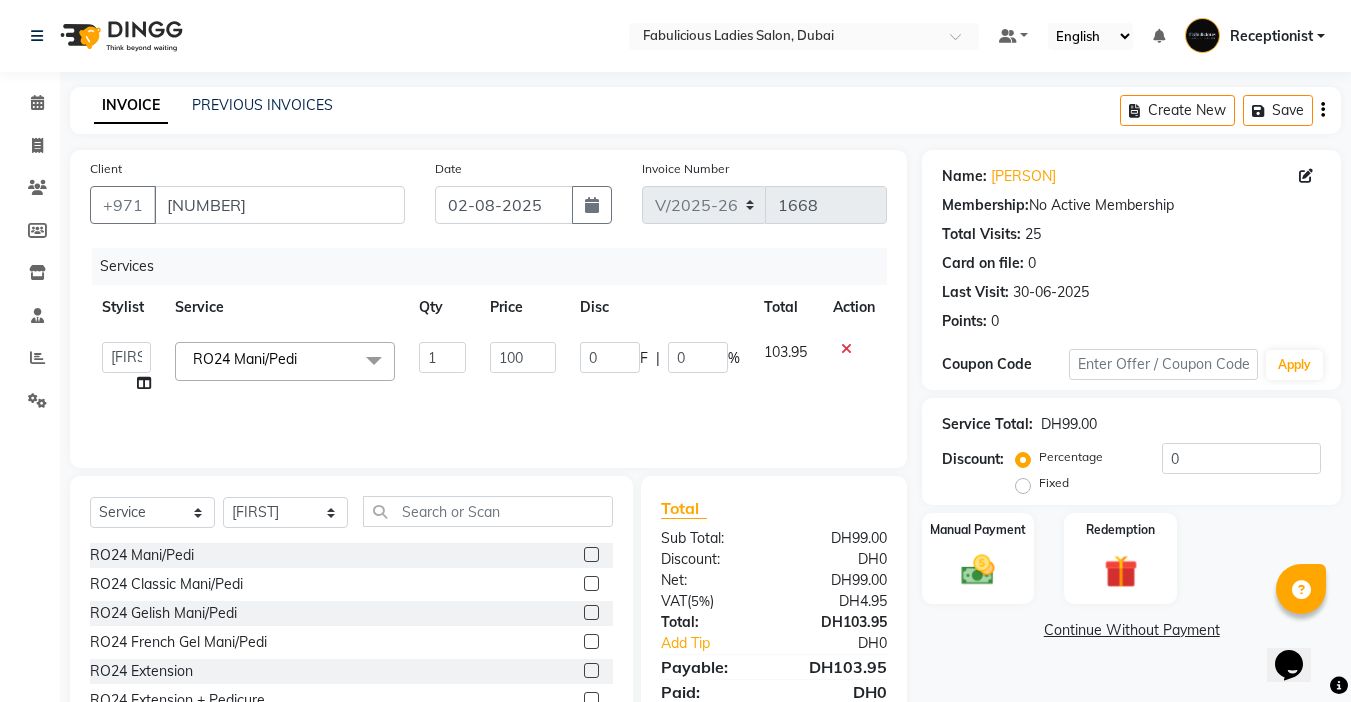 click on "Select  [PERSON]   [PERSON]    [PERSON]   [PERSON]   [PERSON]   [PERSON]   [PERSON]   [PERSON]   [PERSON]   RO24 Mani/Pedi  x RO24 Mani/Pedi RO24 Classic Mani/Pedi RO24 Gelish Mani/Pedi RO24 French Gel Mani/Pedi RO24 Extension RO24 Extension + Pedicure RO24 Gelish Hand & Feet Application RO24 Extension Removal + Manicure RO24 Classic Mani/Pedi + Callus Treatment RO24 Mani/Pedi + Callus Treatment RO24 Gel Manicure + Classic Pedi RO24 Half Legs, Half Arms & Underarms RO24 Full Legs, Full Arms & Underarms RO24 Half Legs / Half Arms, Underarms with Bikini Wax RO24 Face Cleanup with Eyebrow RO24 Deep Cleansing Facial with Eyebrow, Upper Lips & Underarms RO24 Wash + Cut and Blowdry RO24 Deep Conditioning + Wash & Blow Dry RO24 L'Oreal Hair Spa + Hair Cut & Blowdry RO24 Full Hair Colour Shoulder Length + Hair Trim & Blowdry RO24 Highlight Balayage Ombre & Deep Conditioning Special Offer Classic Manicure, Pedicure With Eyebrows  Special Offer Manicure + Wash & Quick Dry Special Offer Classic Pedicure +10 Mins Foot Massage Polygel 1" 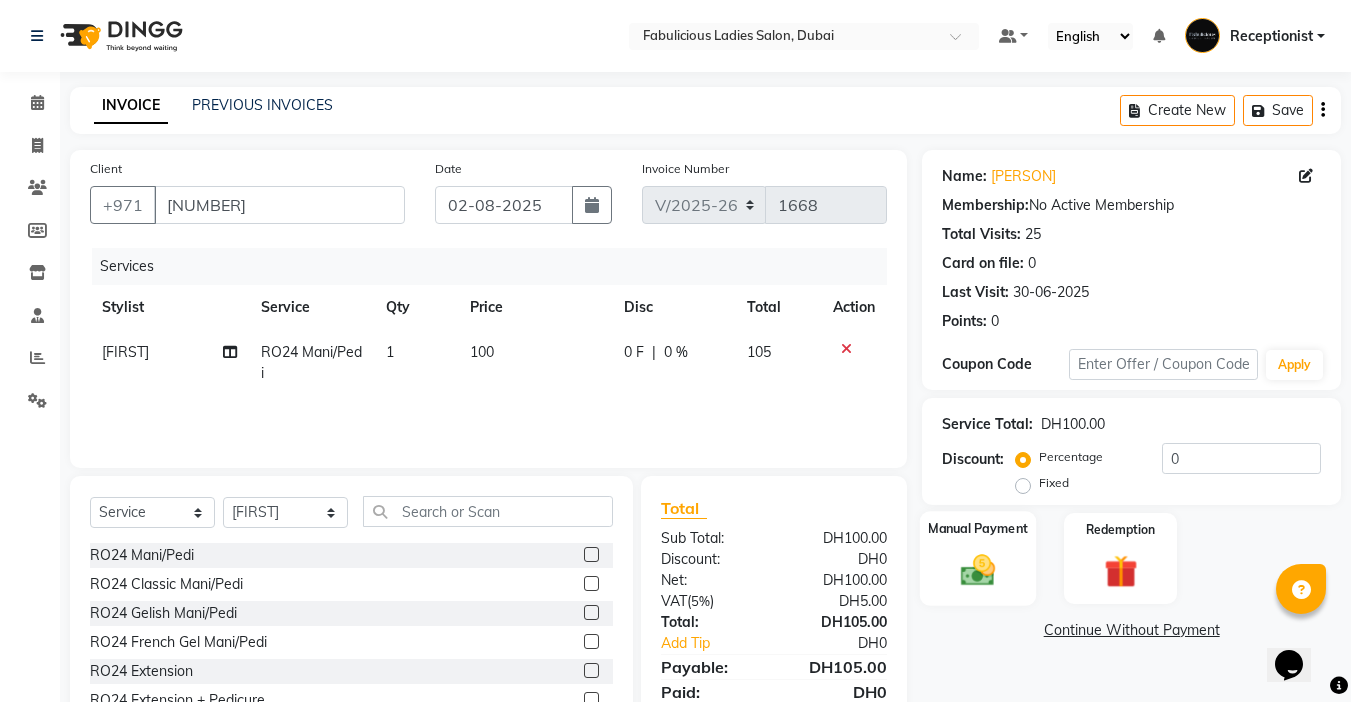 click 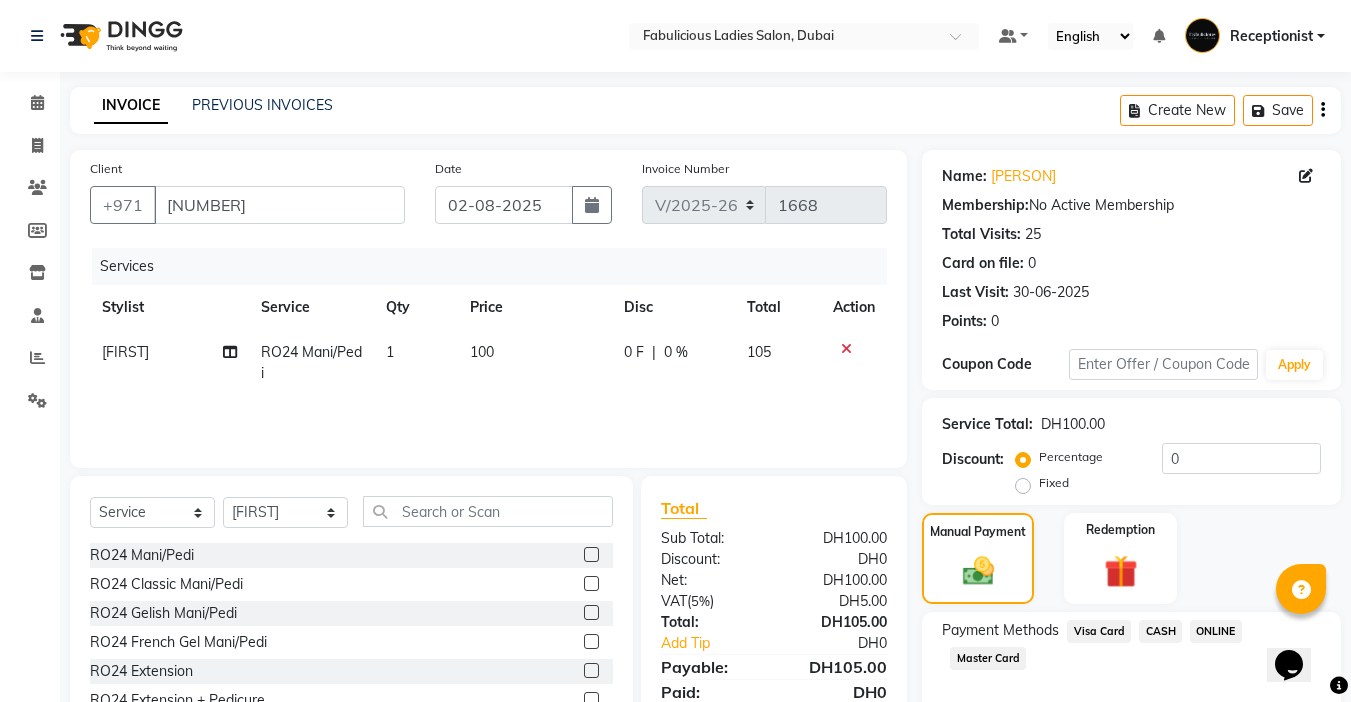 scroll, scrollTop: 99, scrollLeft: 0, axis: vertical 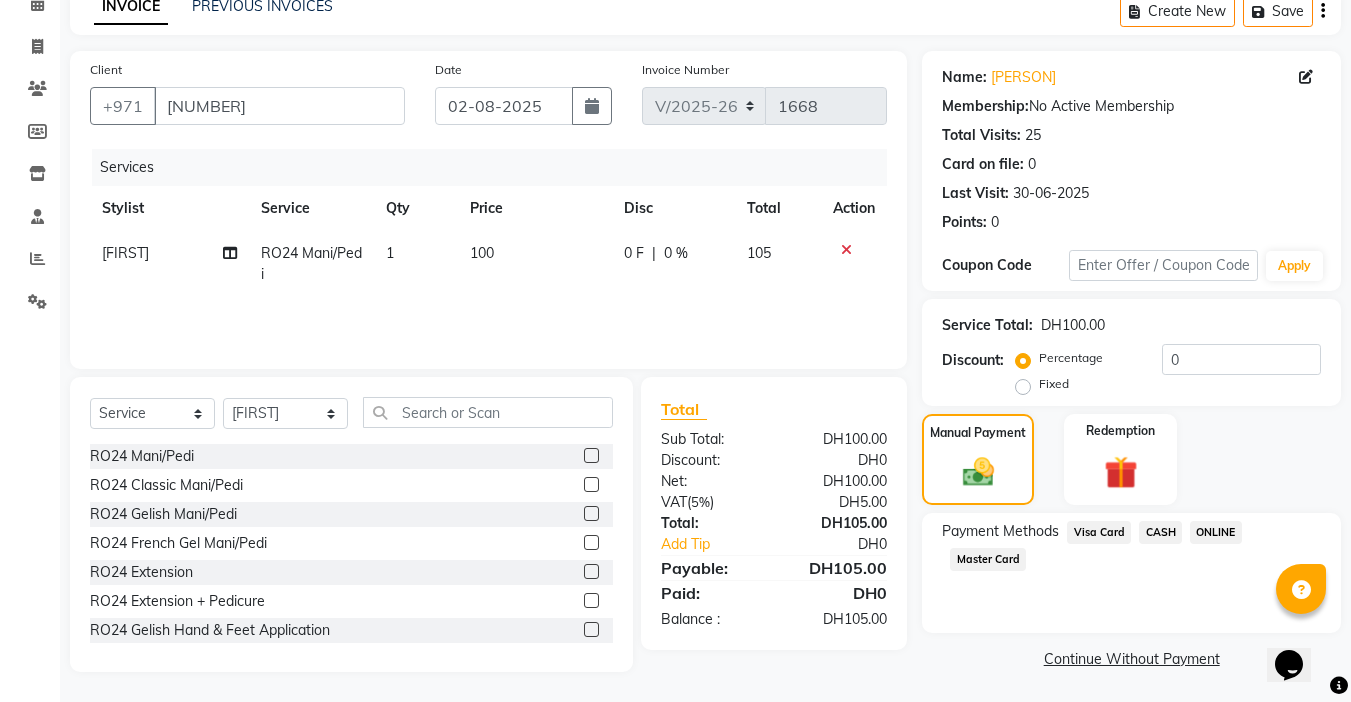 click on "CASH" 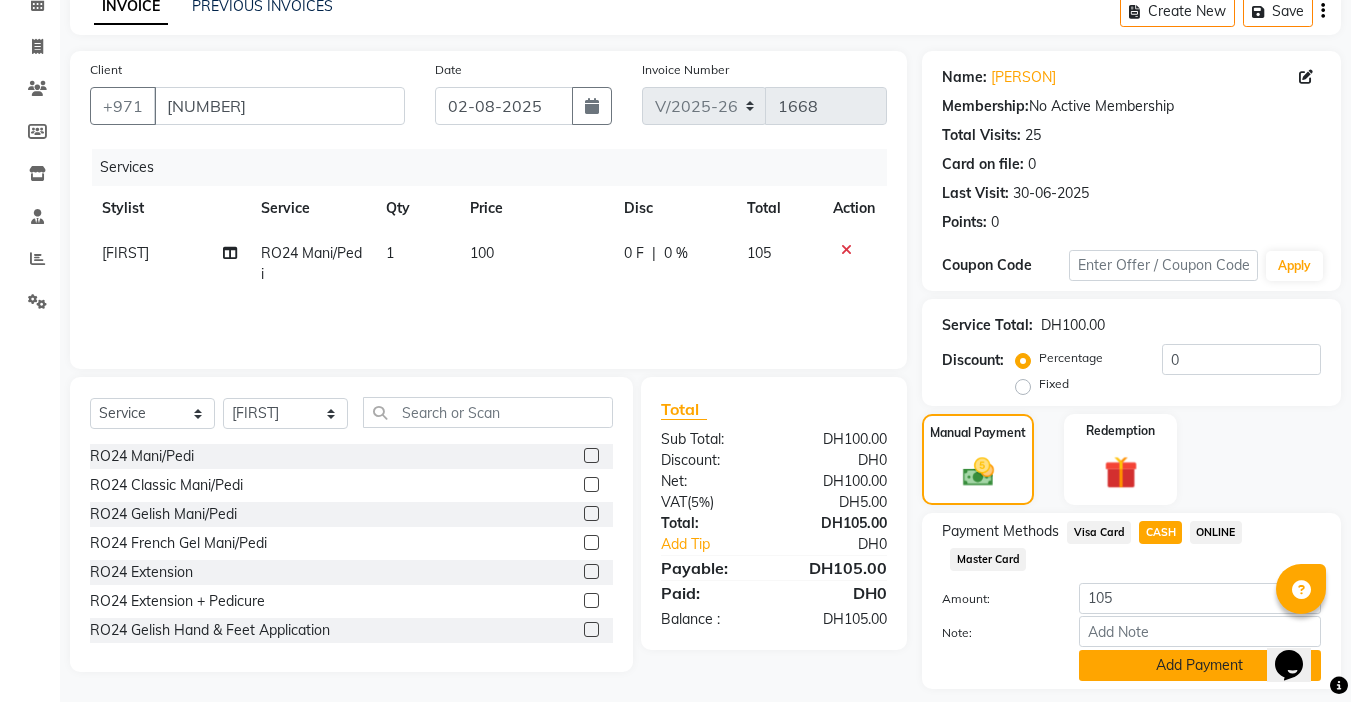 click on "Add Payment" 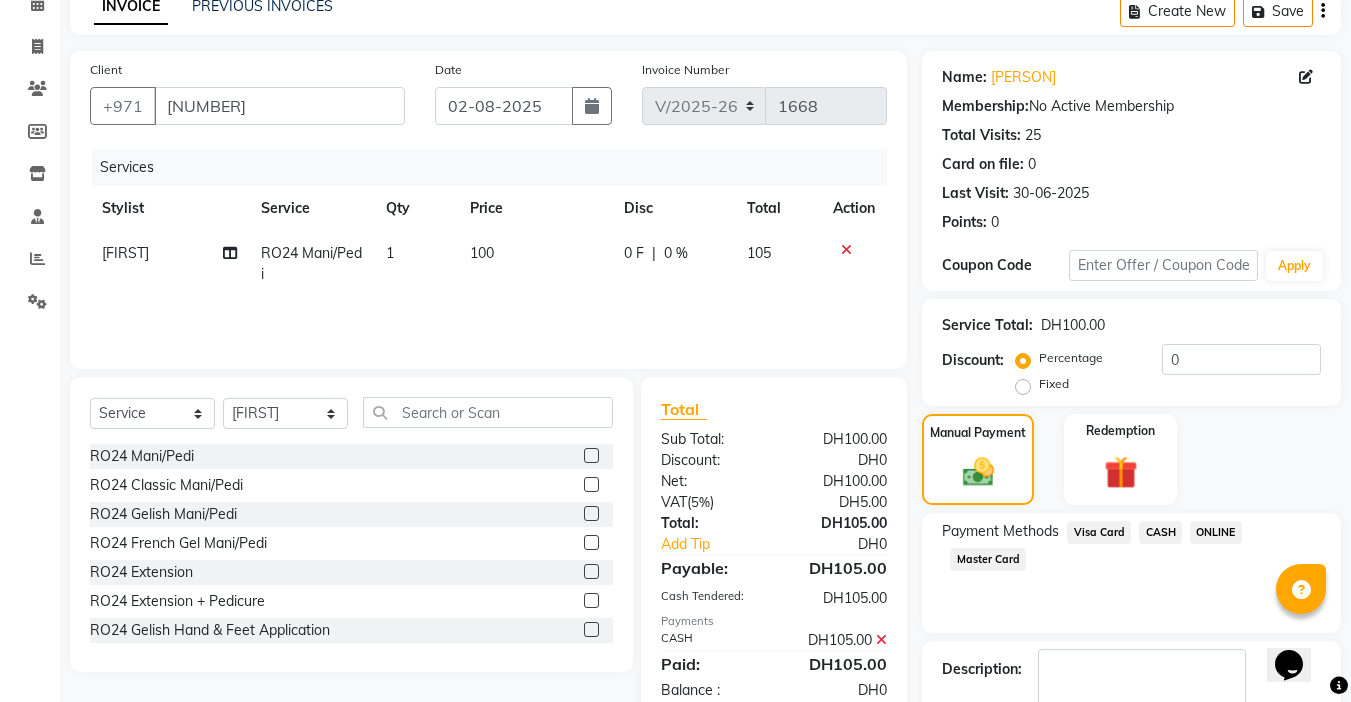 click on "Checkout" 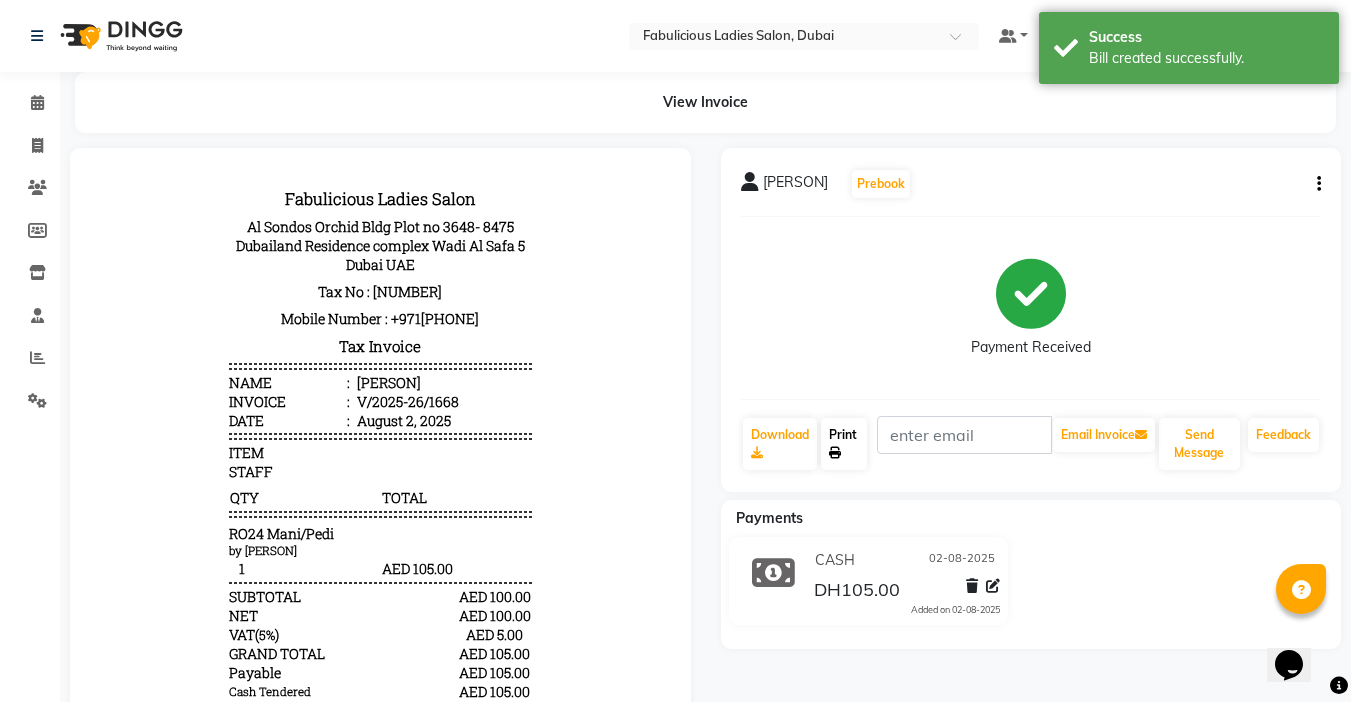 scroll, scrollTop: 0, scrollLeft: 0, axis: both 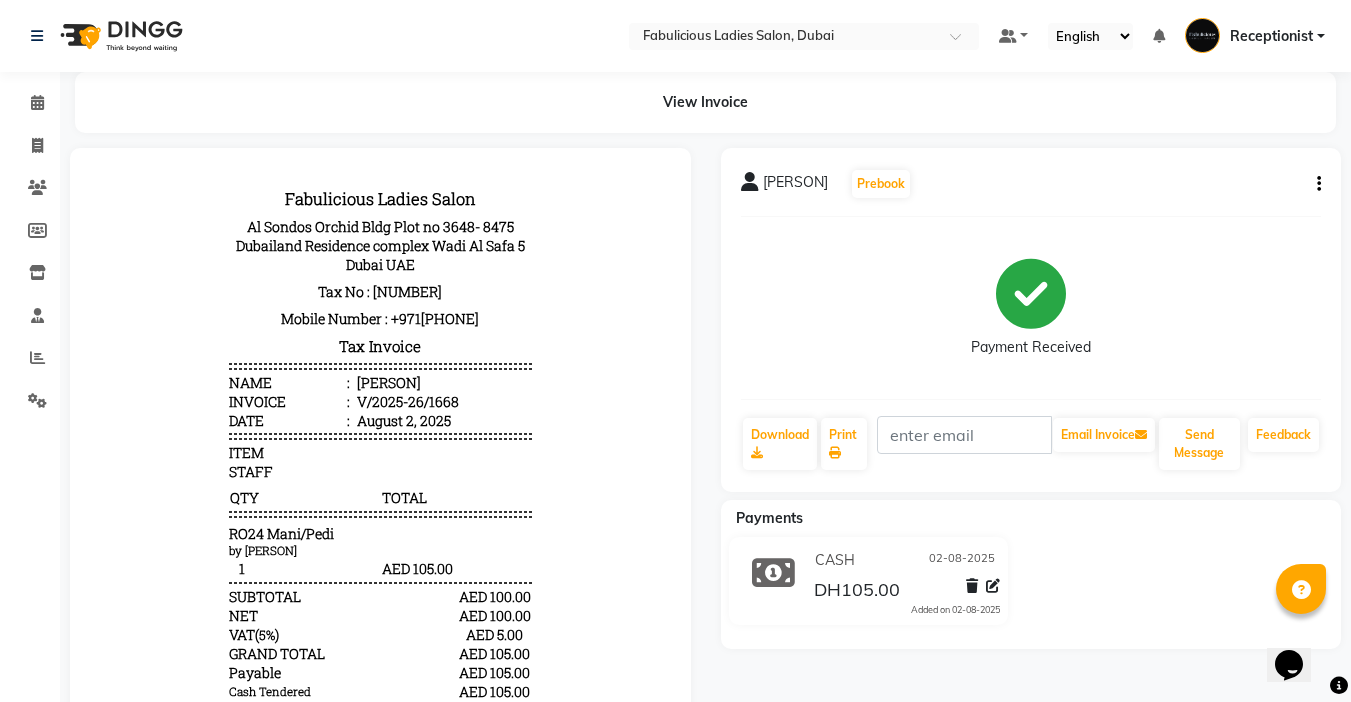 click 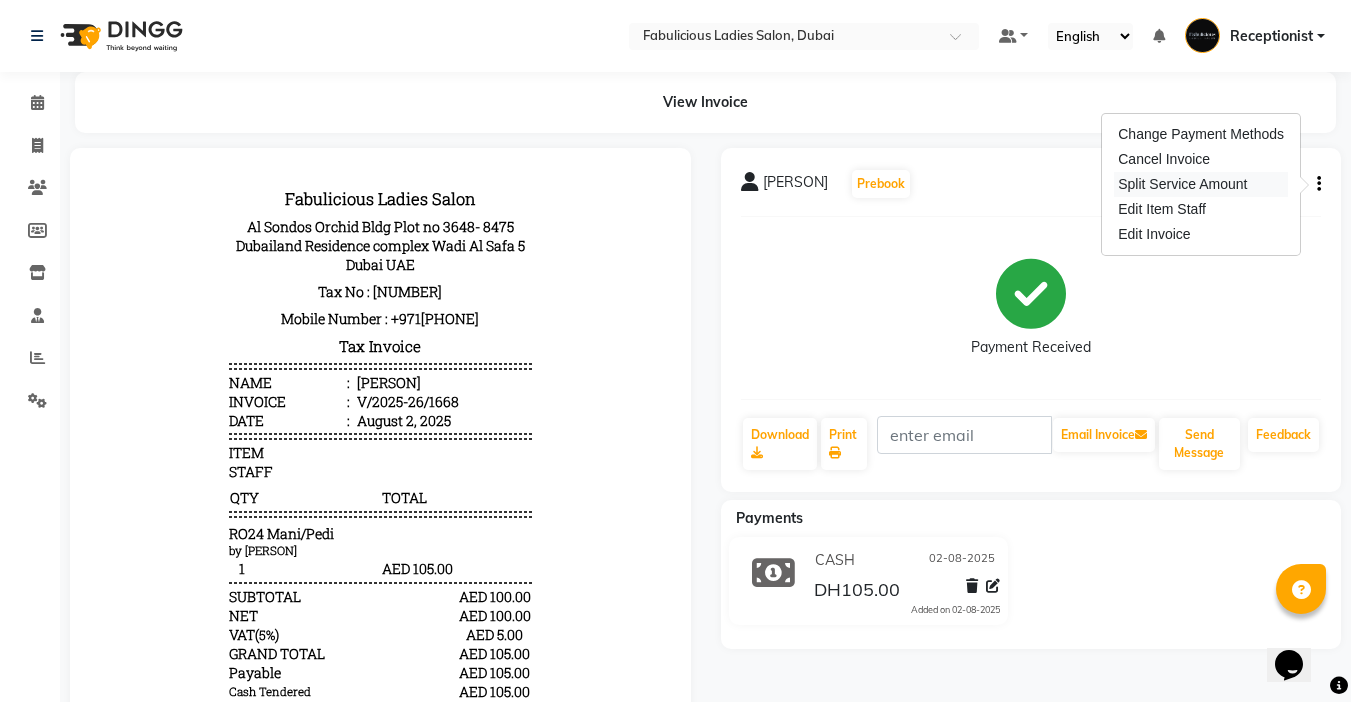 click on "Split Service Amount" at bounding box center [1201, 184] 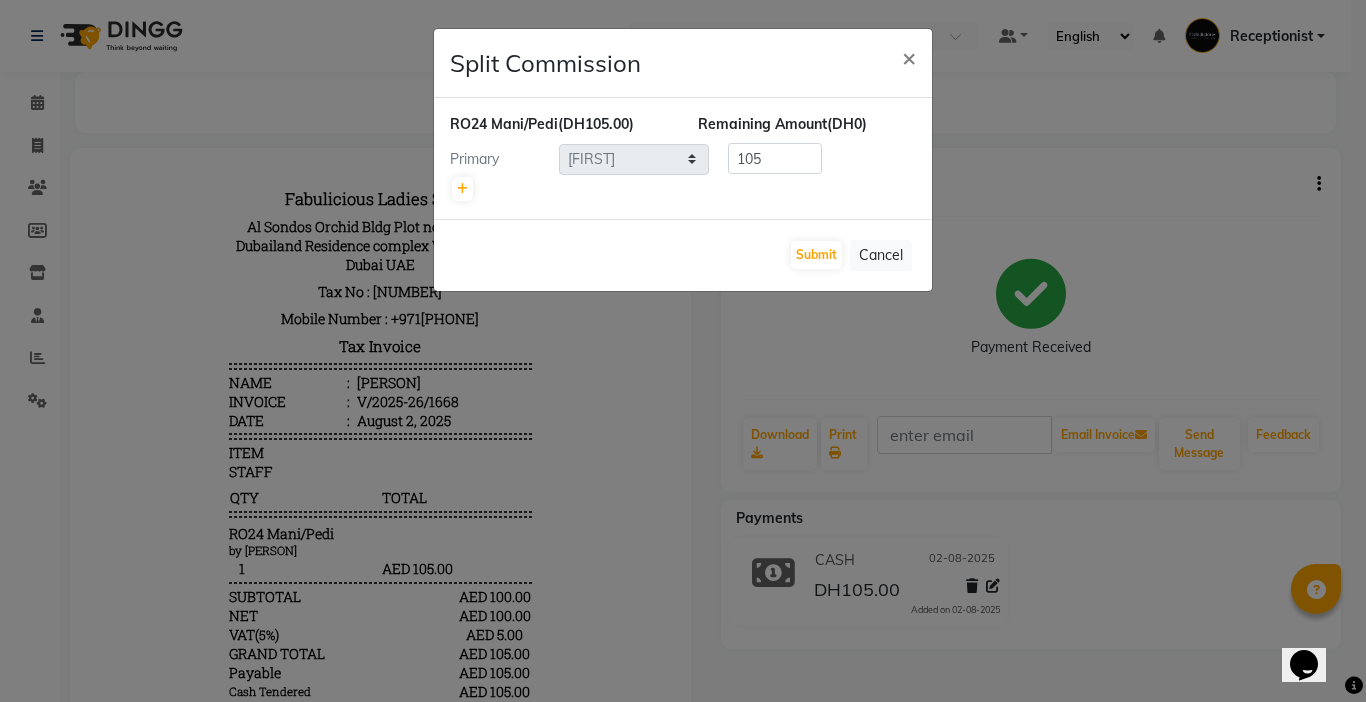 click 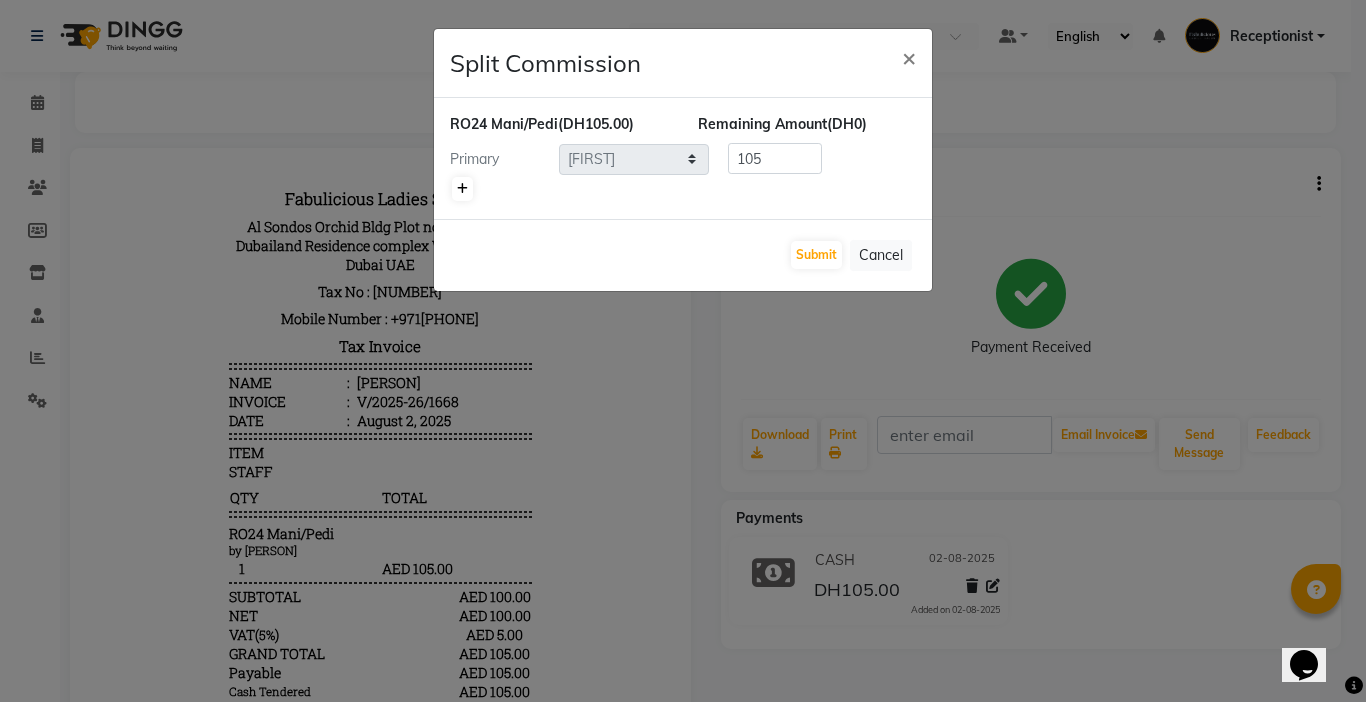 click 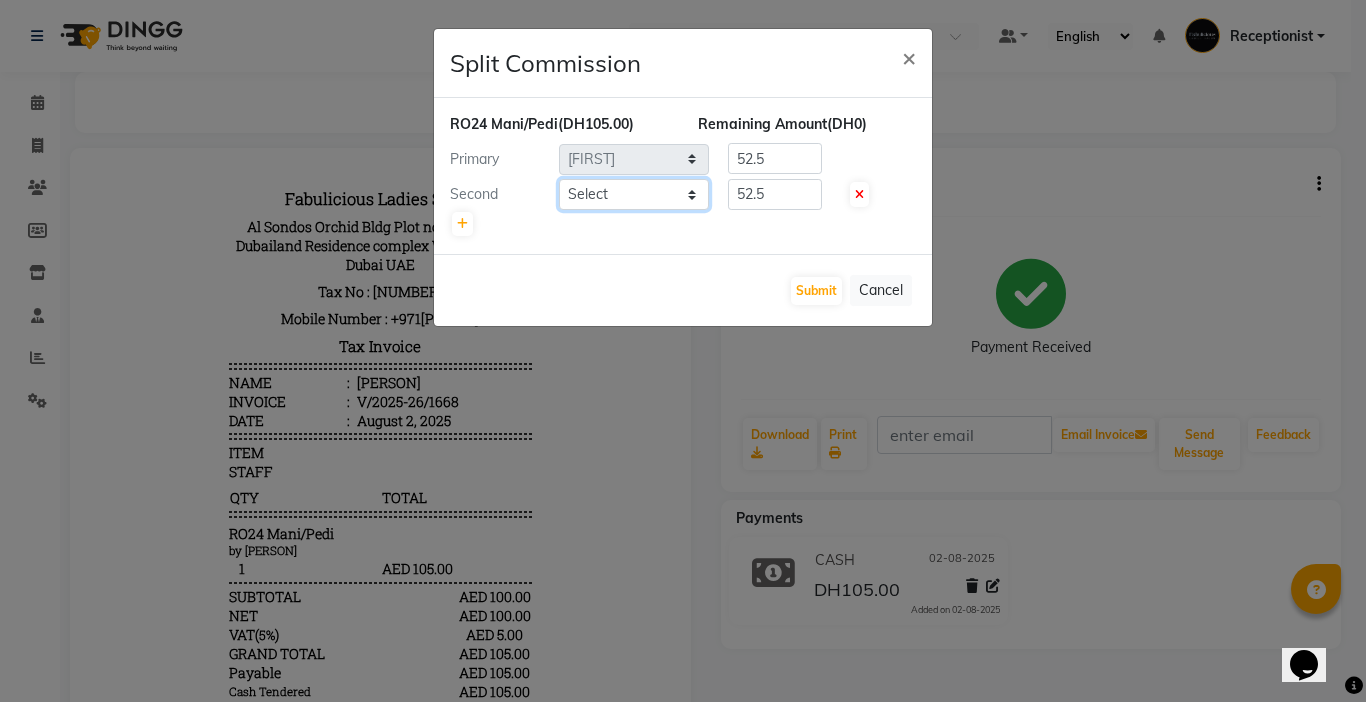 click on "Select  [PERSON]   [PERSON]    [PERSON]   [PERSON]   [PERSON]   [PERSON]   [PERSON]   [PERSON]   [PERSON]" 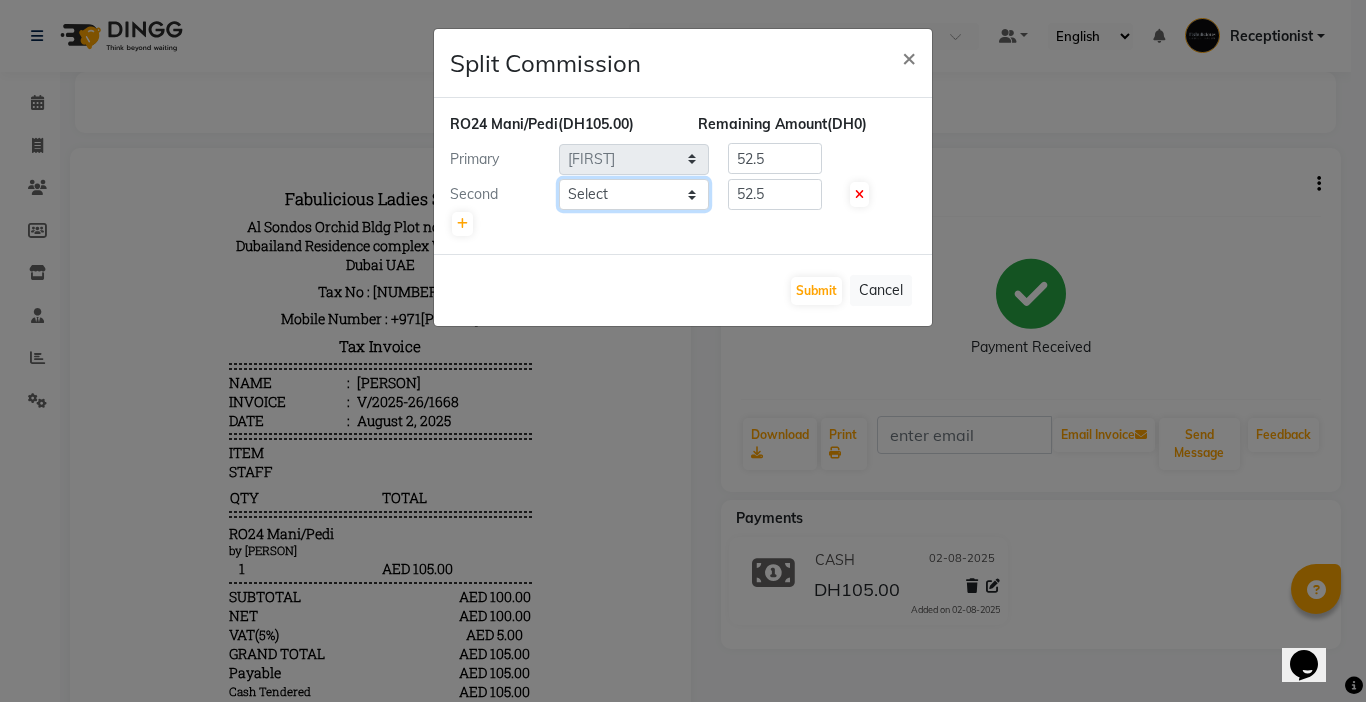 select on "11630" 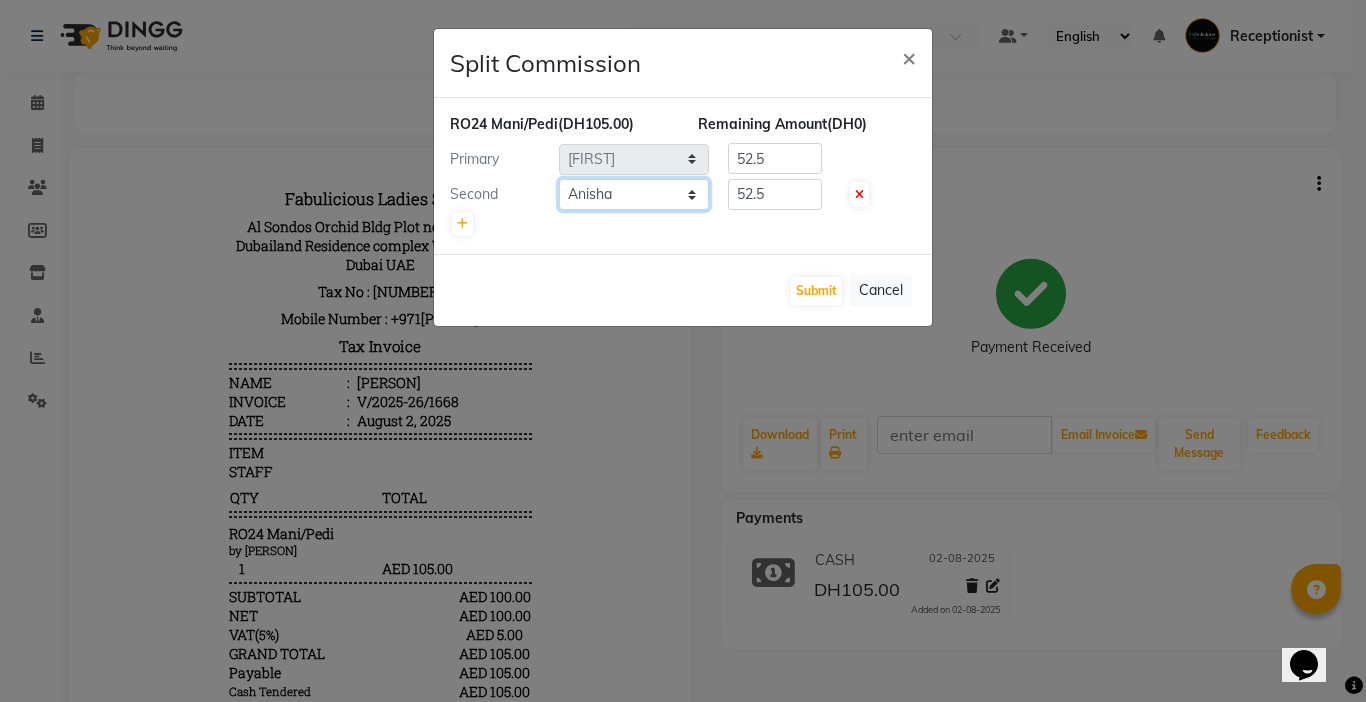click on "Select  [PERSON]   [PERSON]    [PERSON]   [PERSON]   [PERSON]   [PERSON]   [PERSON]   [PERSON]   [PERSON]" 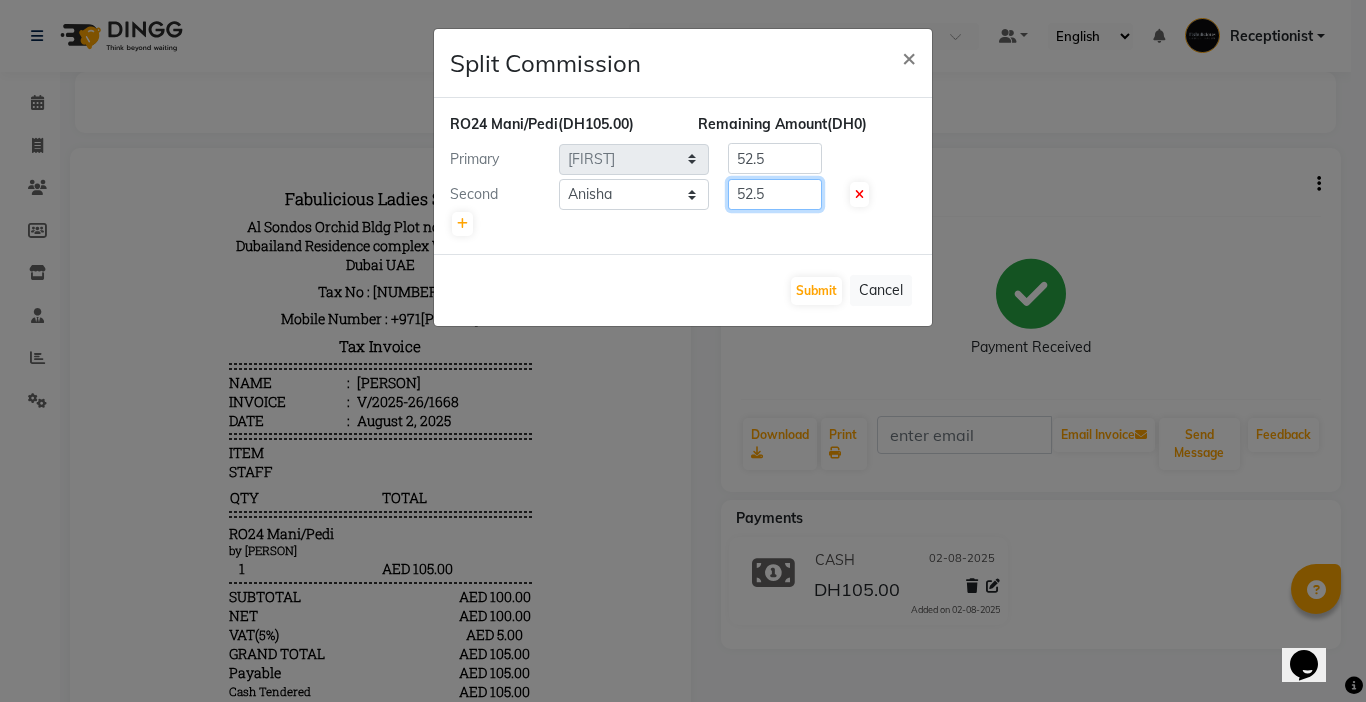drag, startPoint x: 762, startPoint y: 177, endPoint x: 875, endPoint y: 200, distance: 115.316956 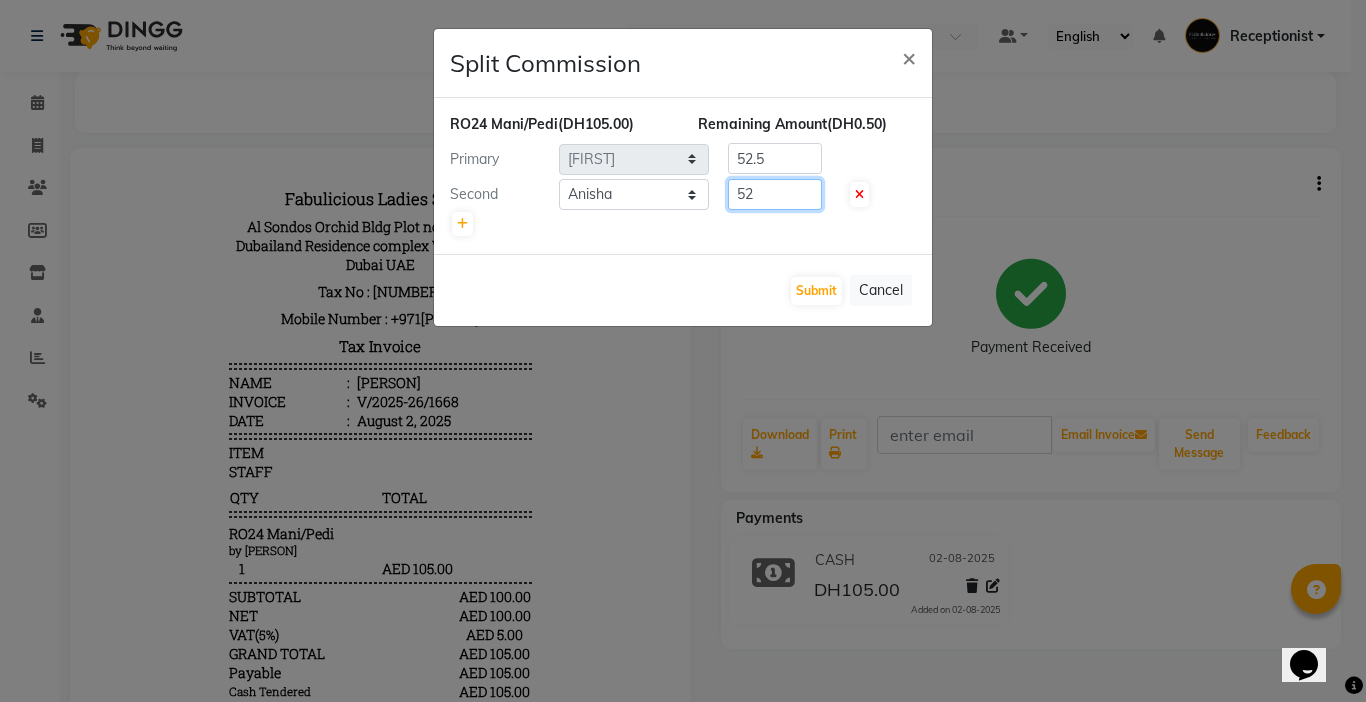 type on "5" 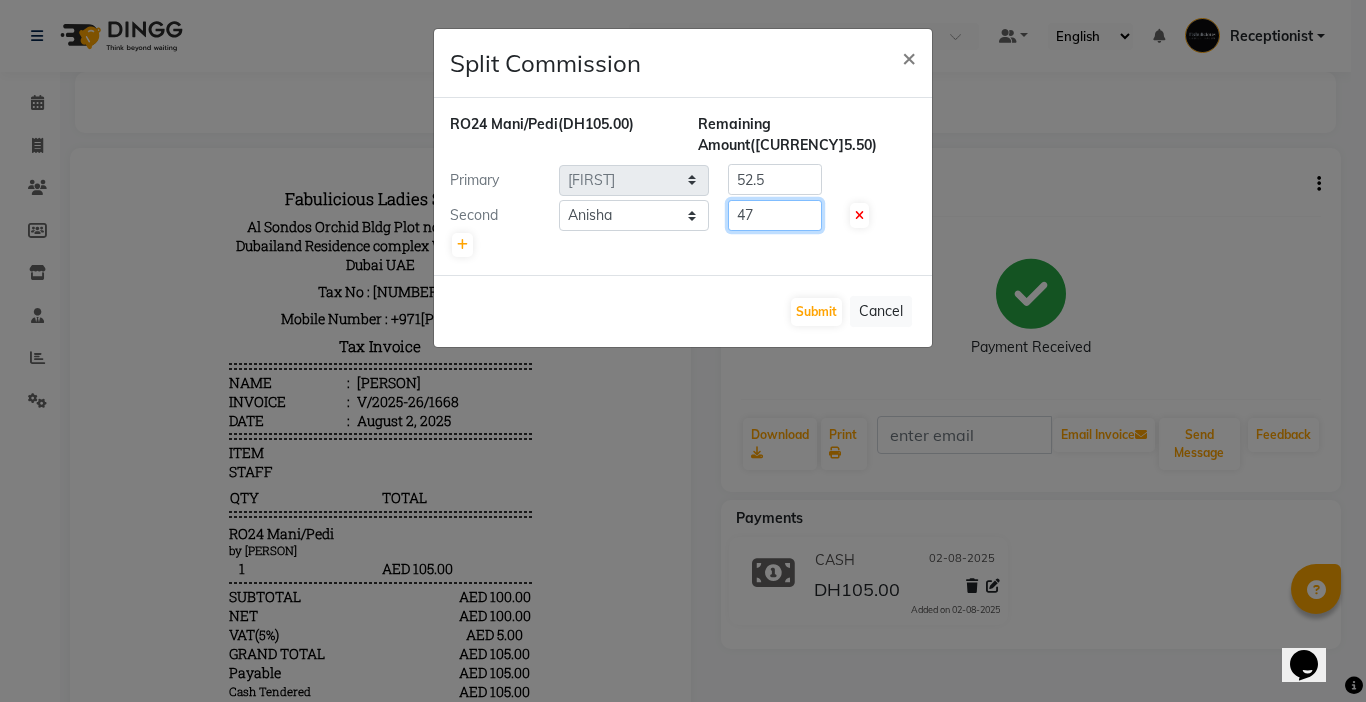 type on "47" 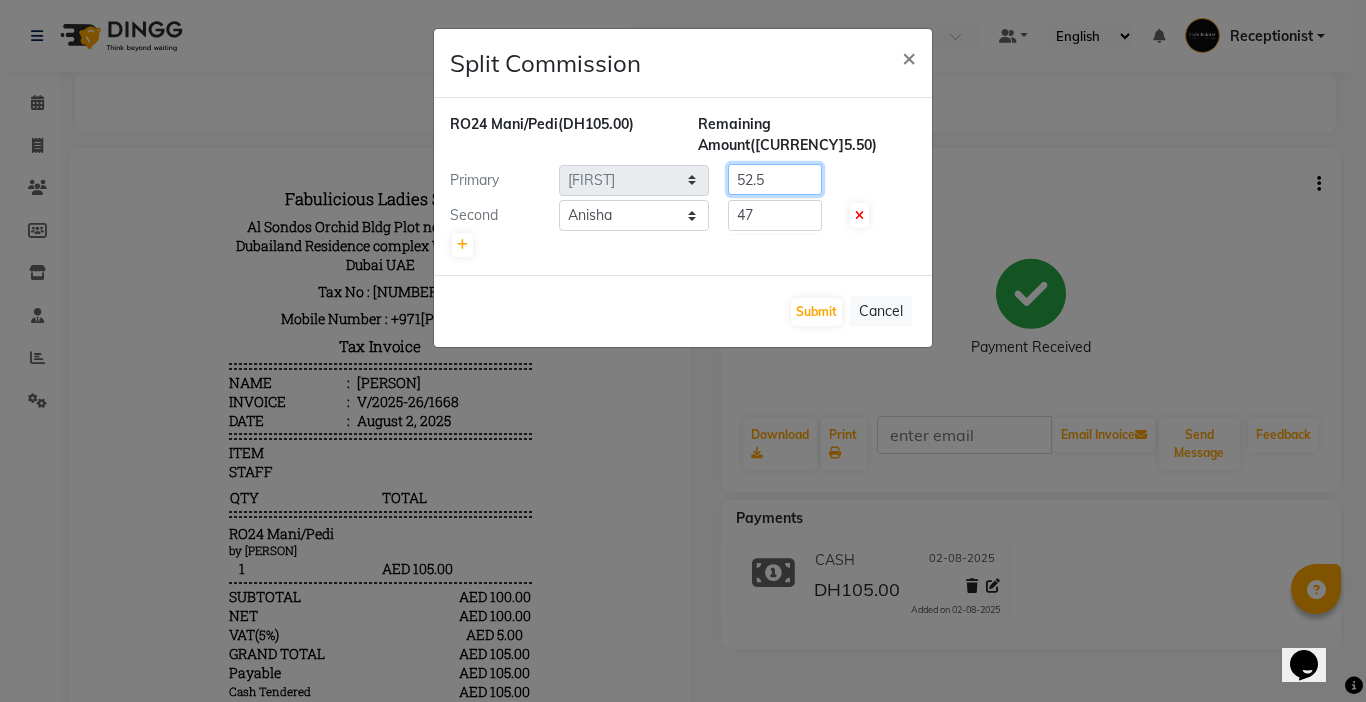 click on "52.5" 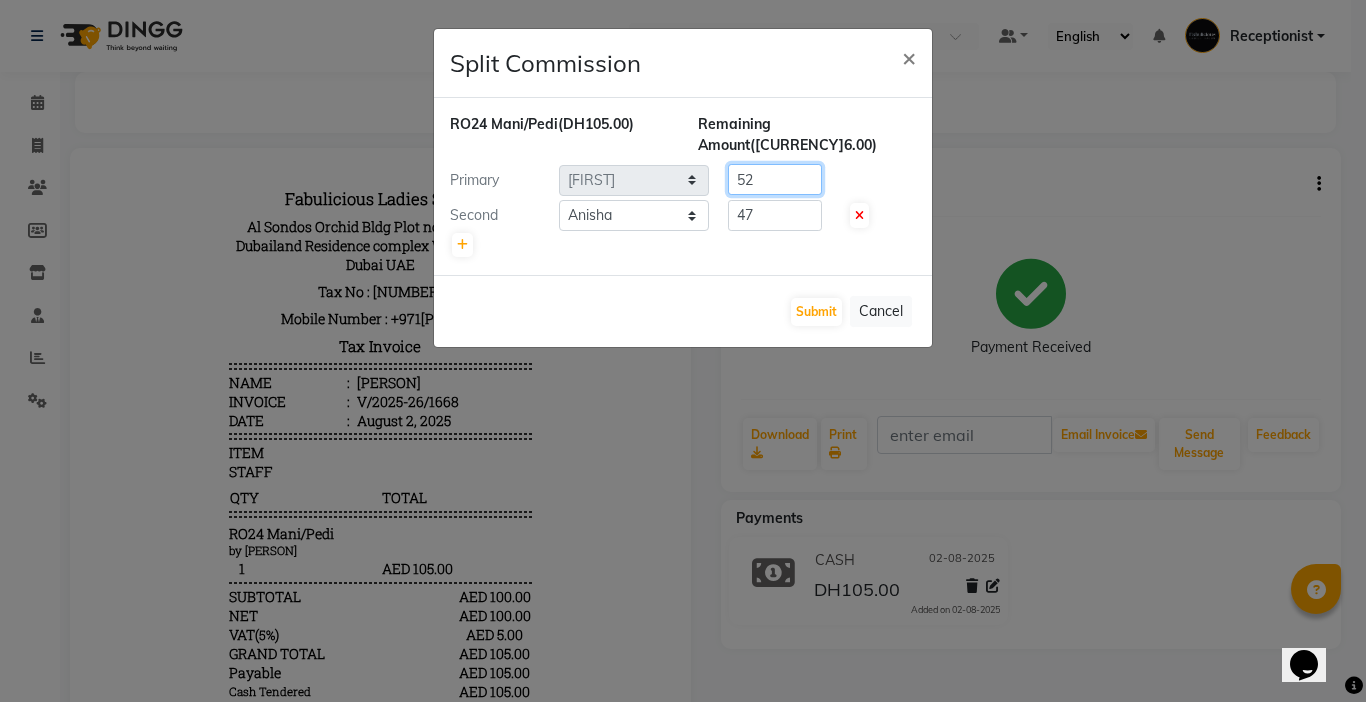 type on "5" 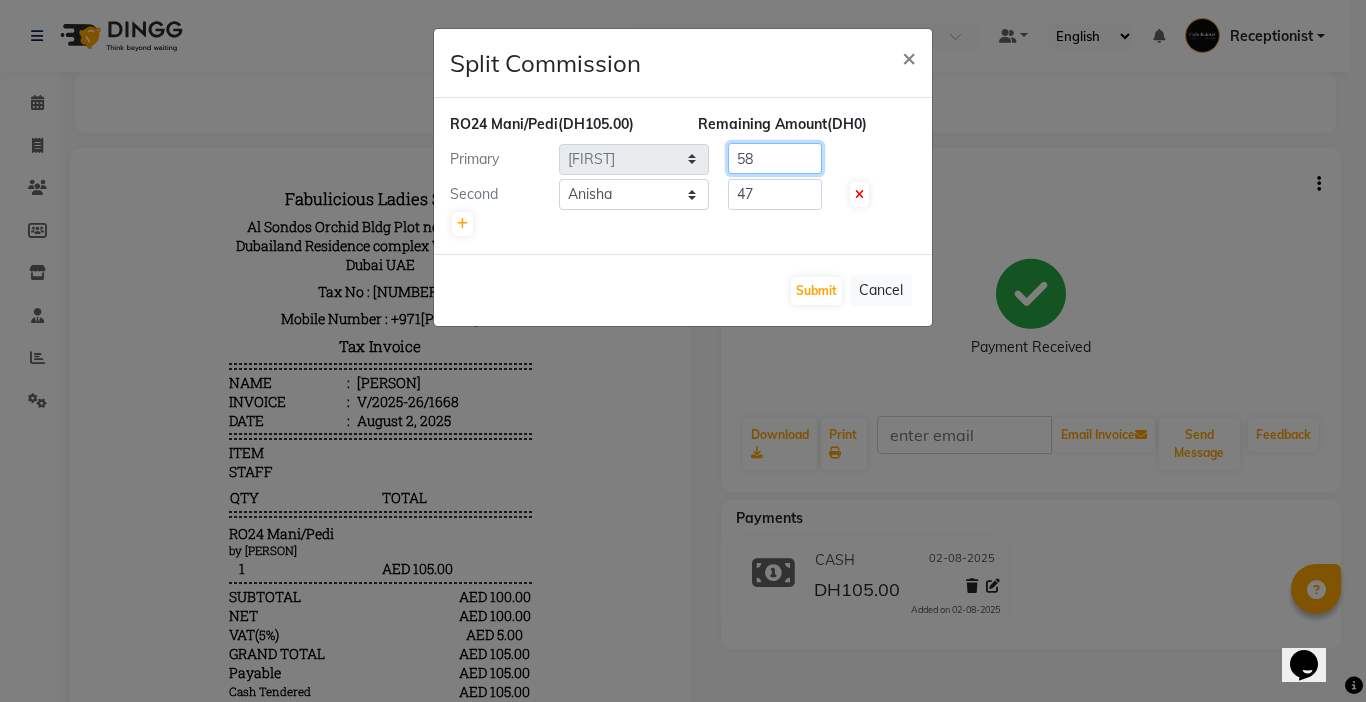 type on "58" 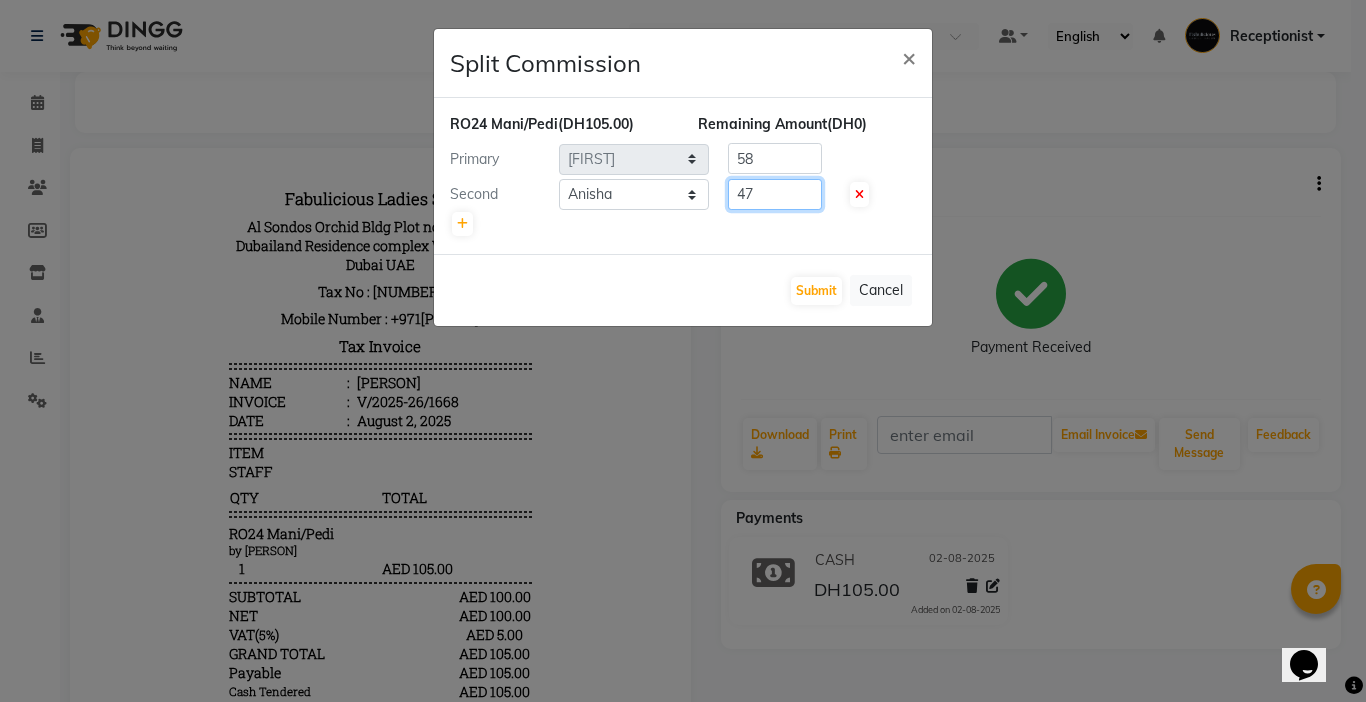 drag, startPoint x: 758, startPoint y: 200, endPoint x: 806, endPoint y: 219, distance: 51.62364 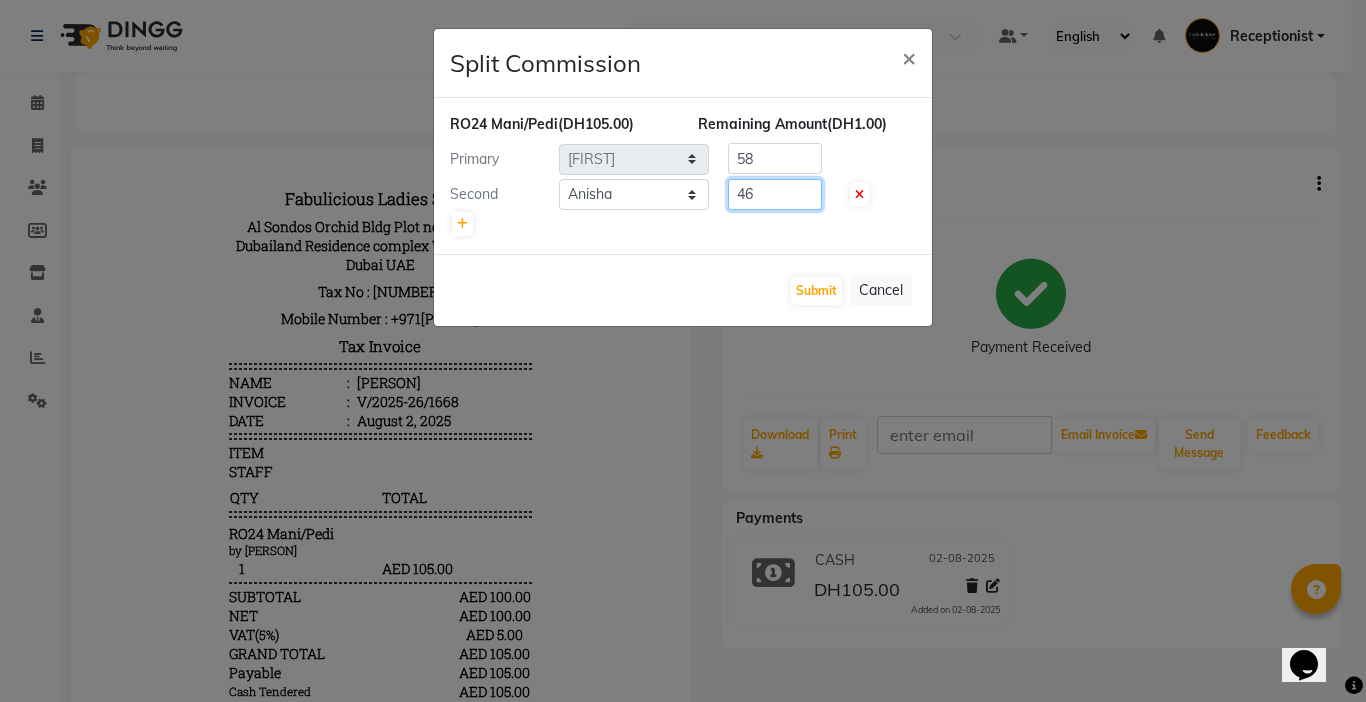 type on "46" 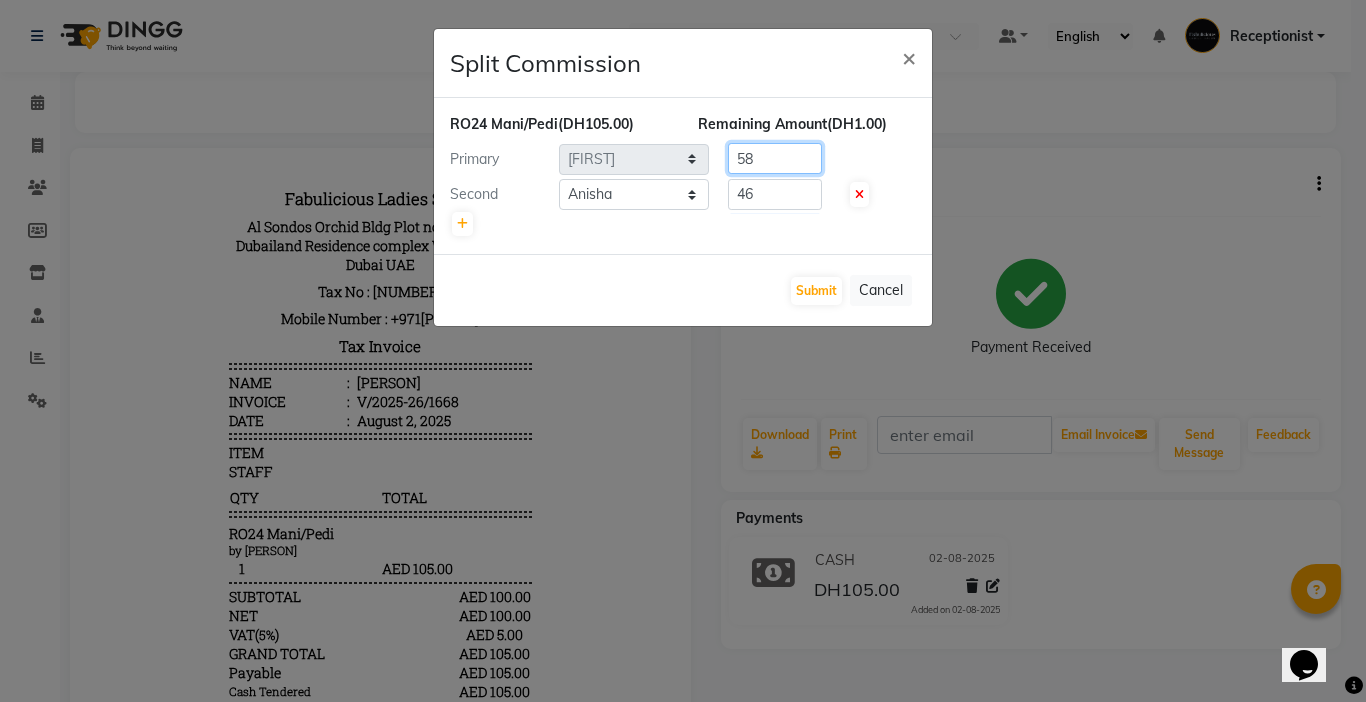 click on "58" 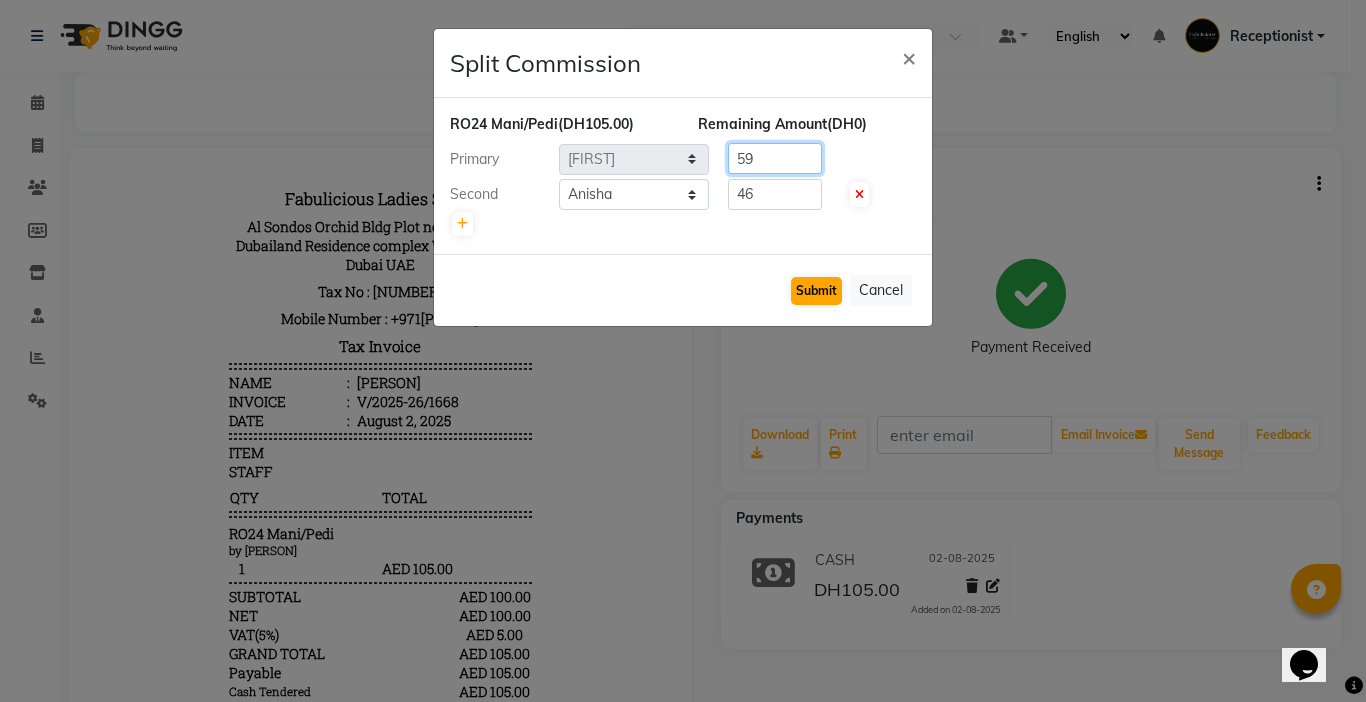 type on "59" 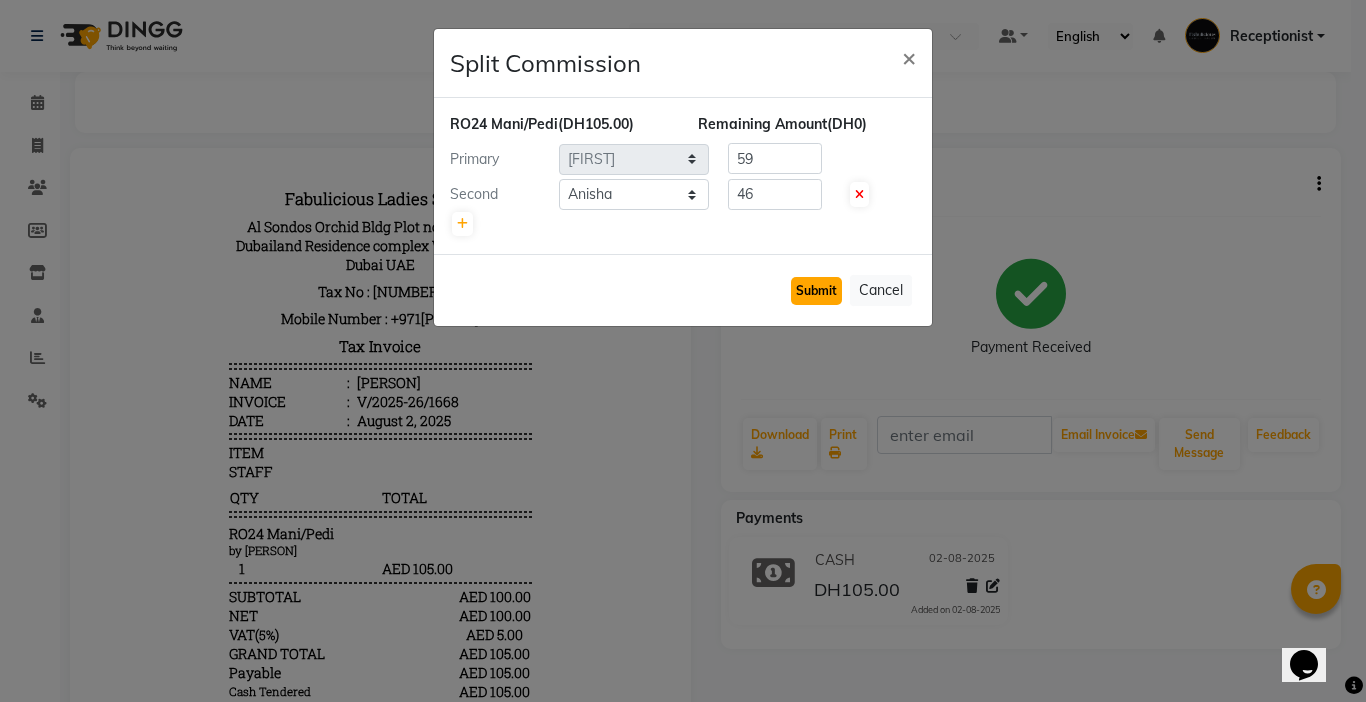 click on "Submit" 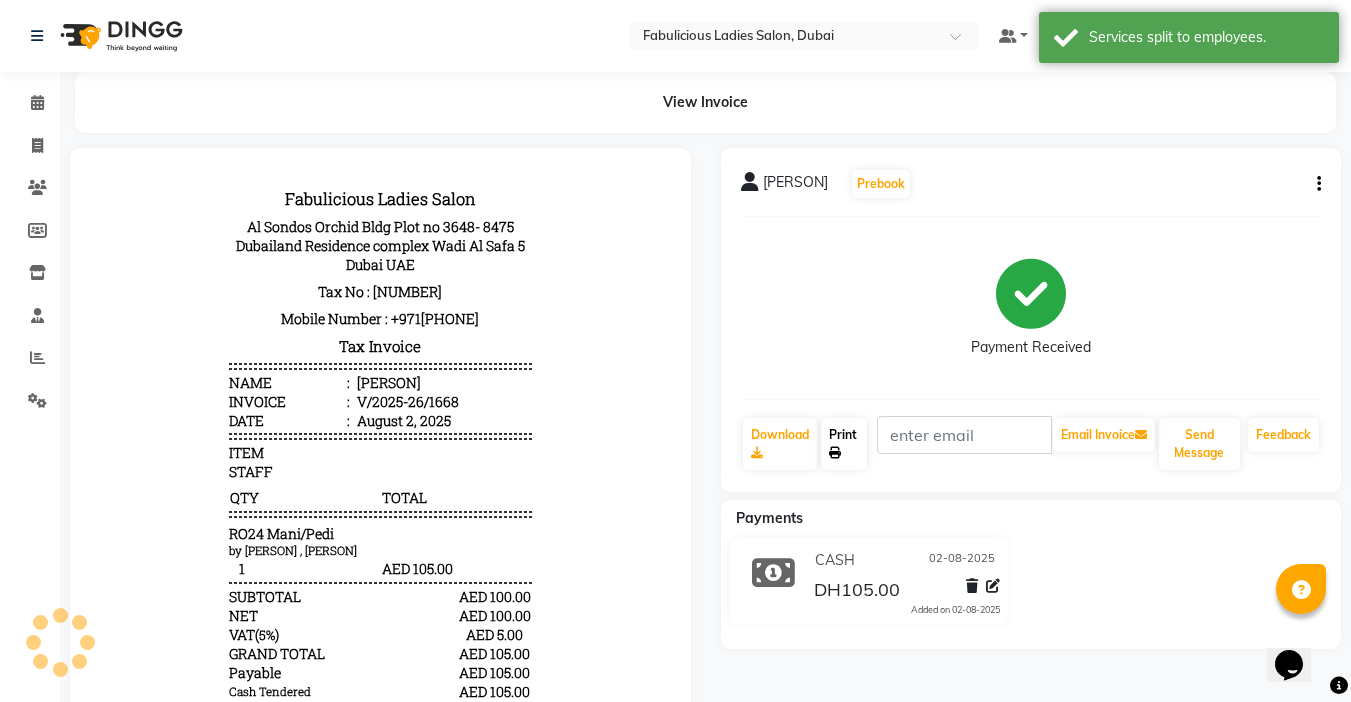 click on "Print" 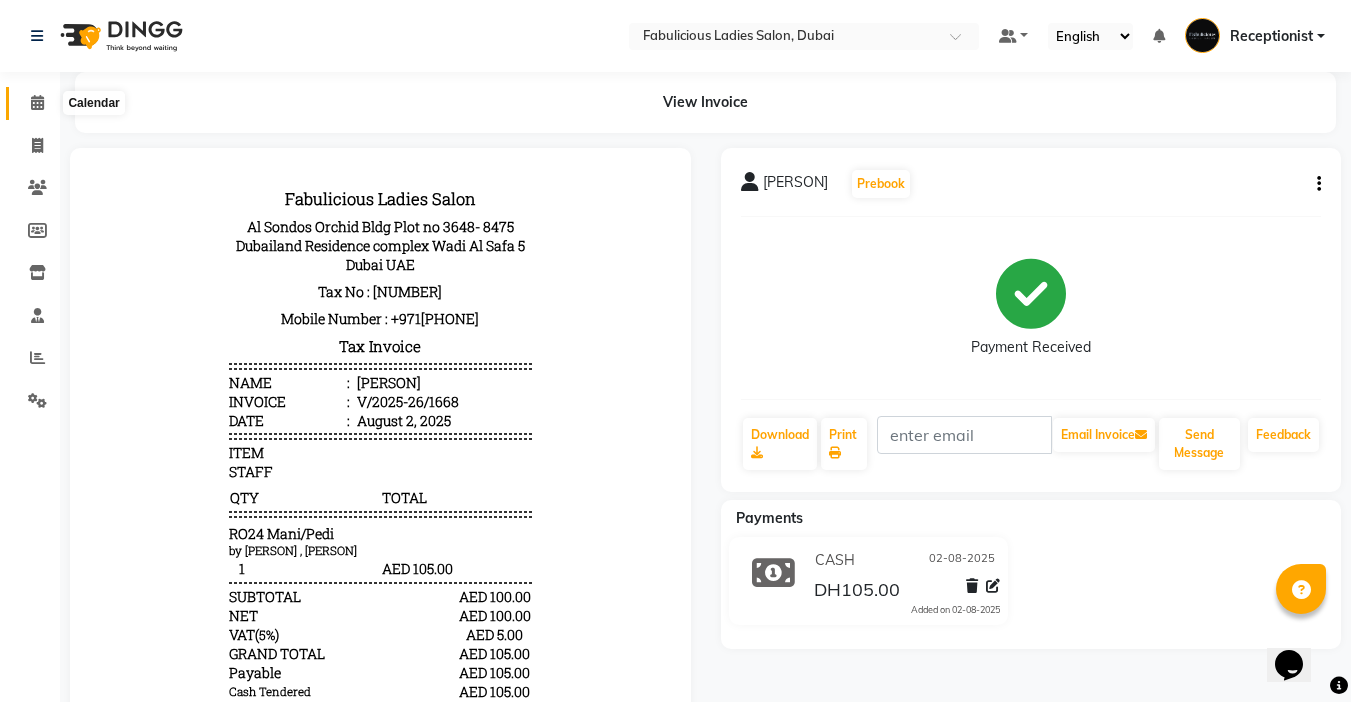 click 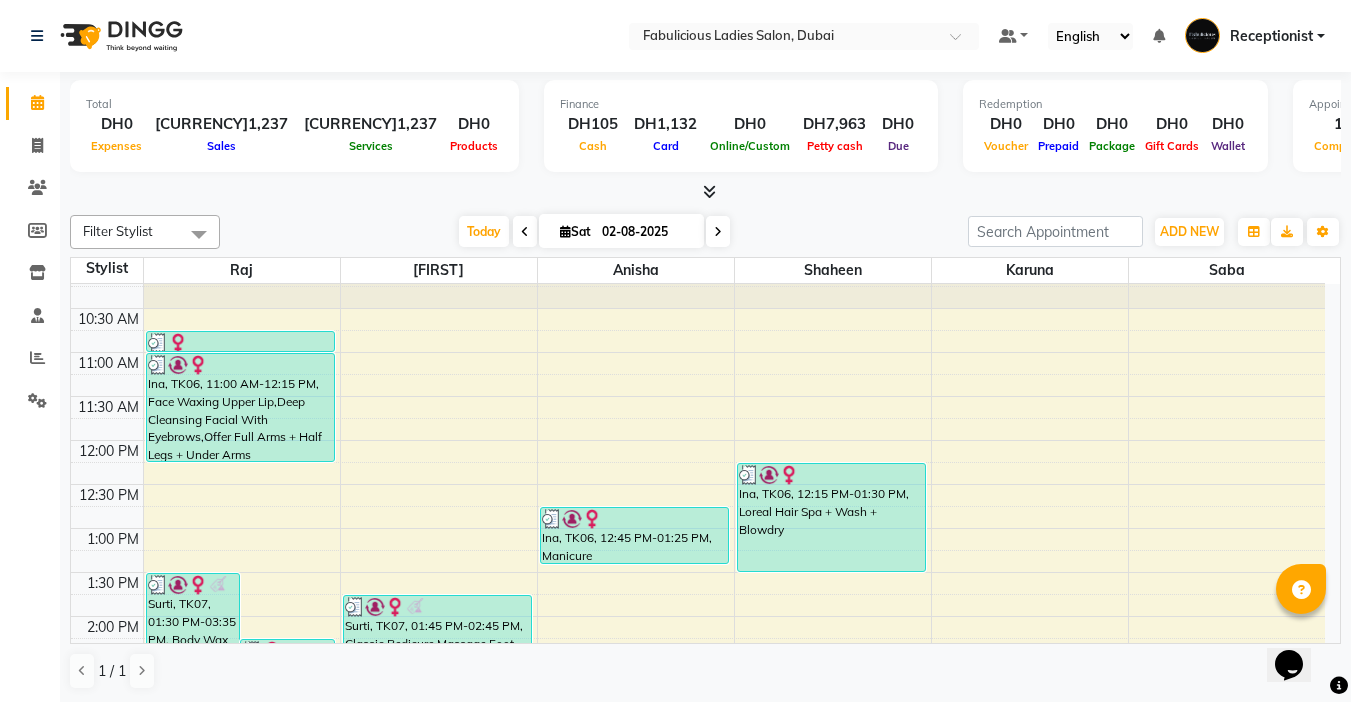 scroll, scrollTop: 600, scrollLeft: 0, axis: vertical 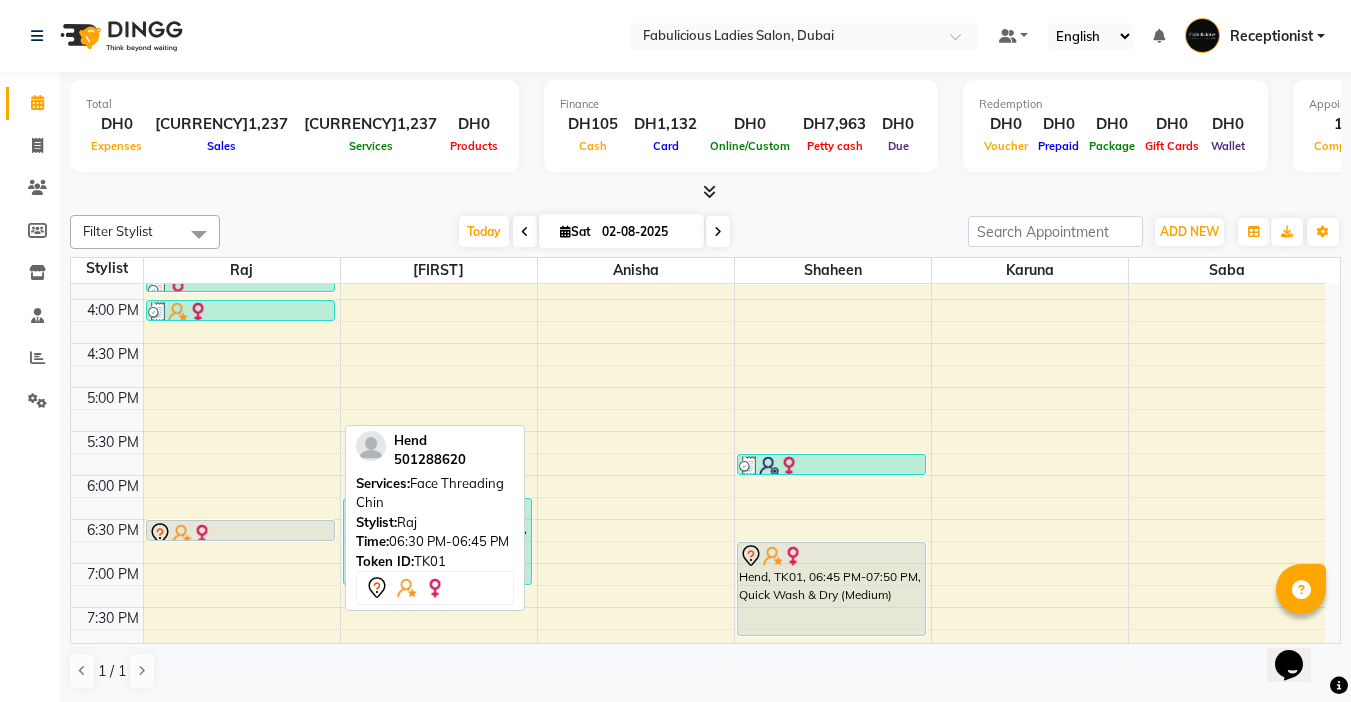 click at bounding box center [240, 534] 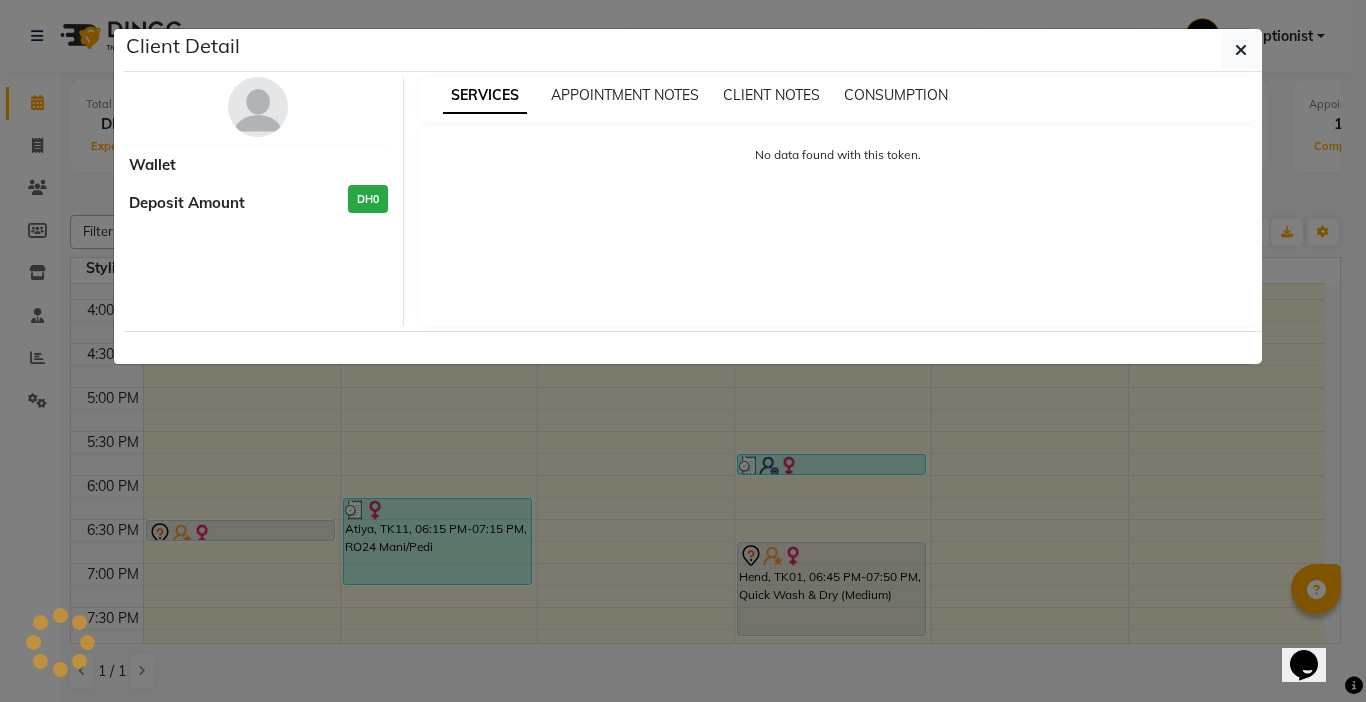 select on "7" 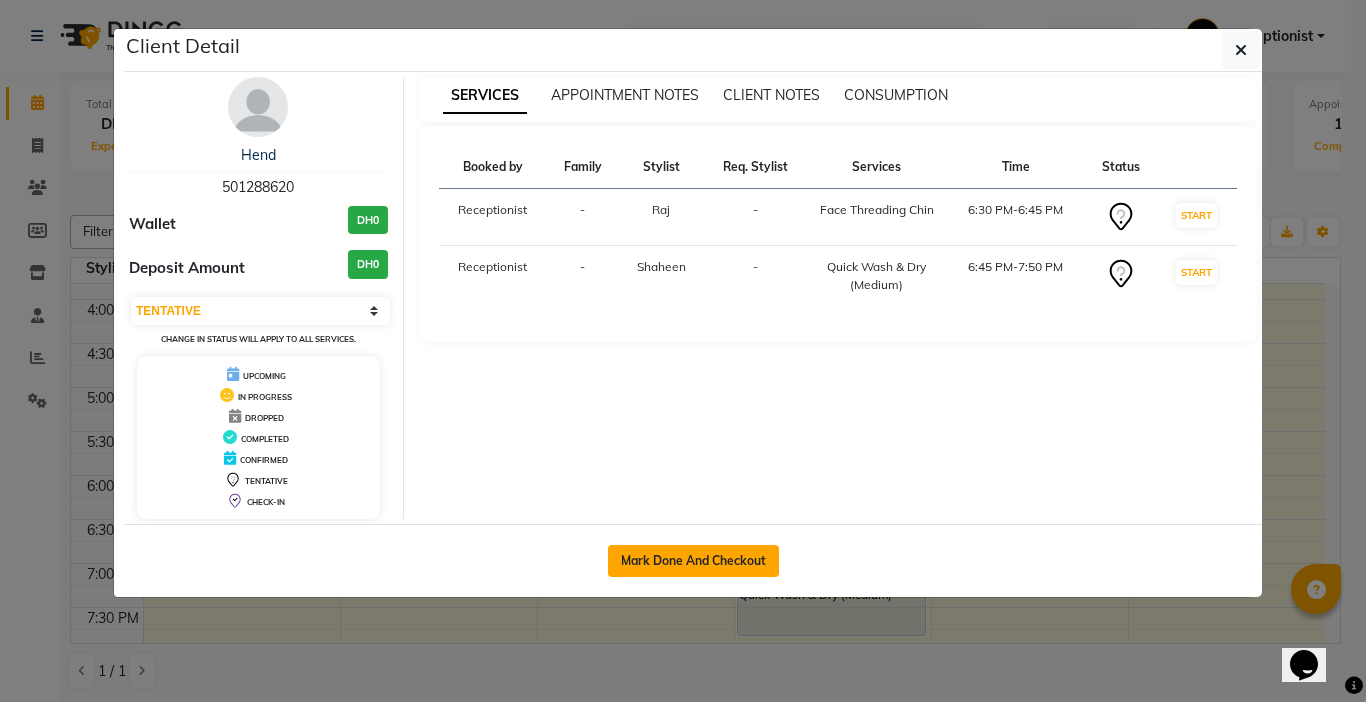click on "Mark Done And Checkout" 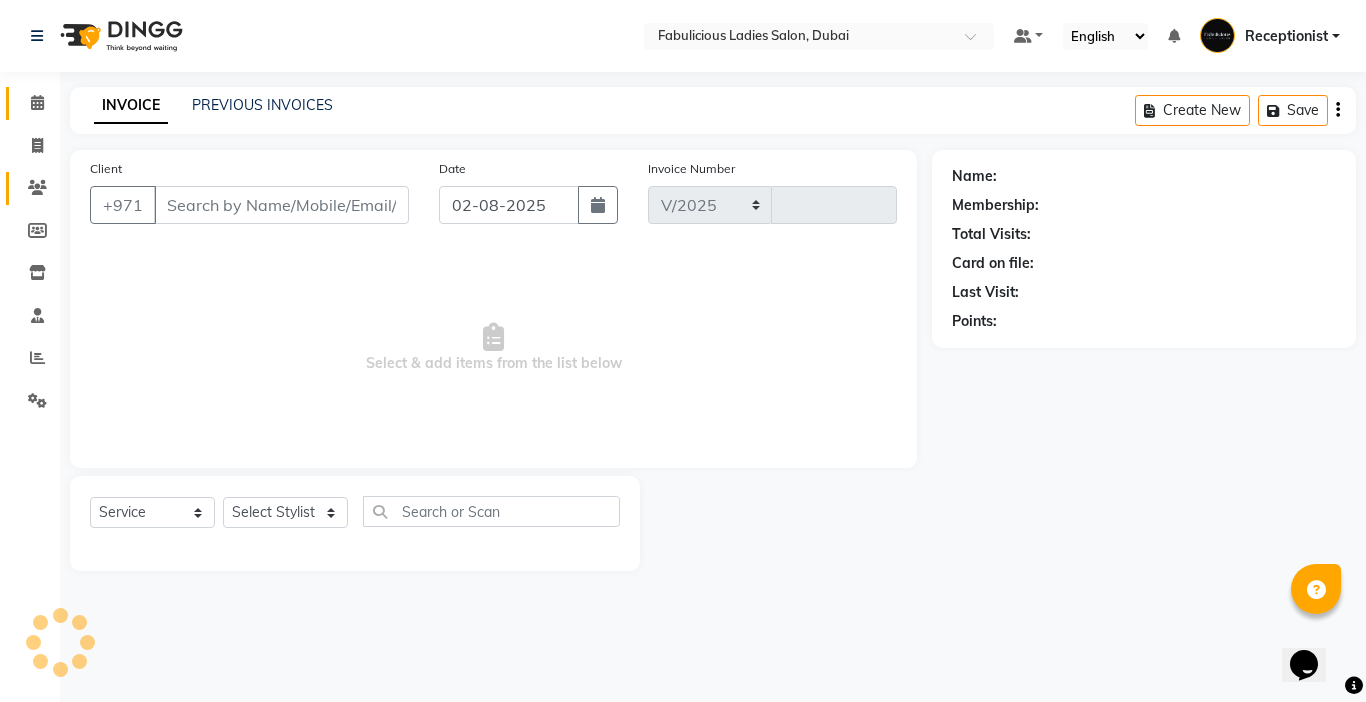 select on "738" 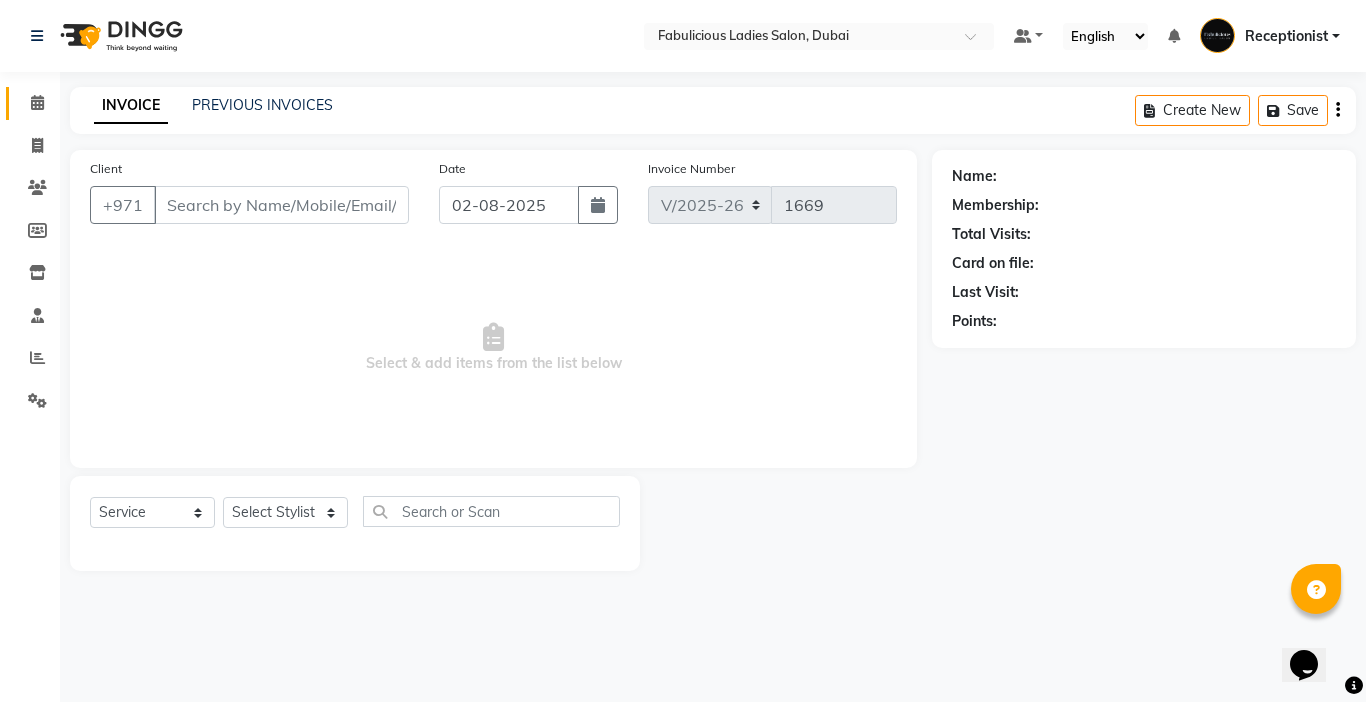 type on "501288620" 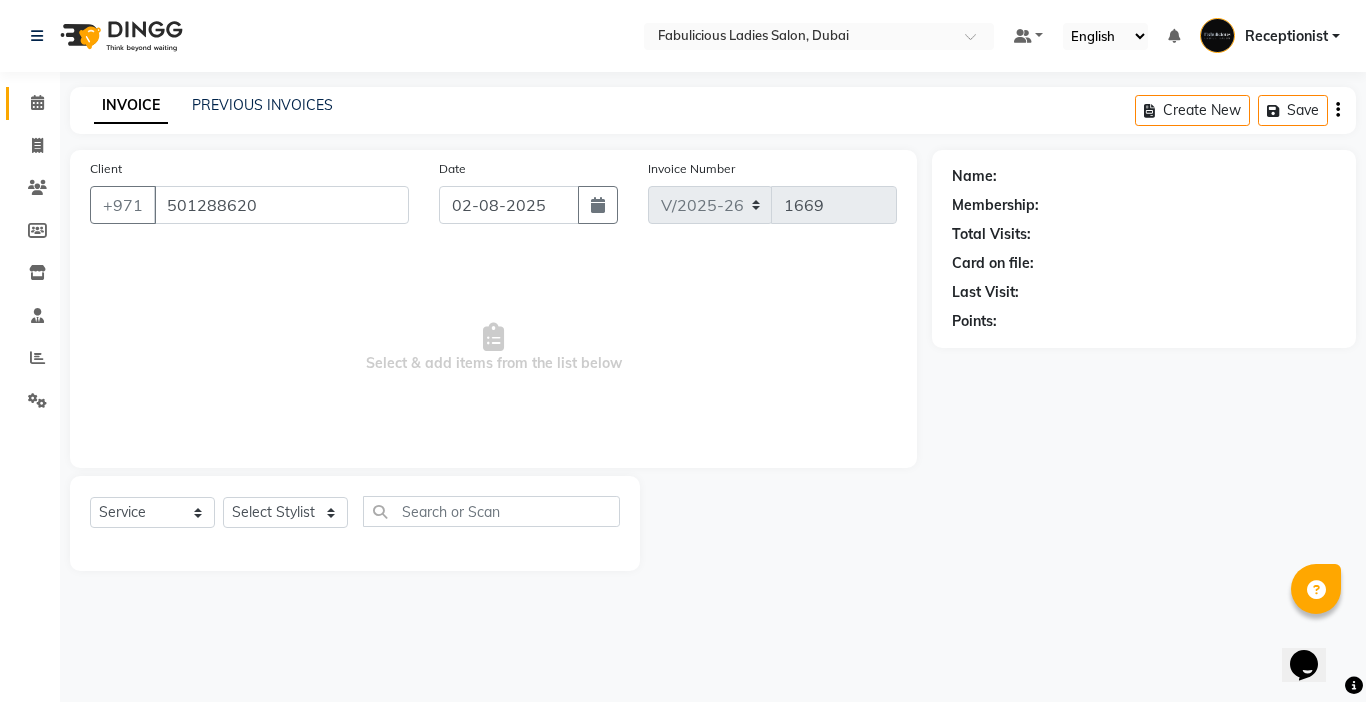 select on "11631" 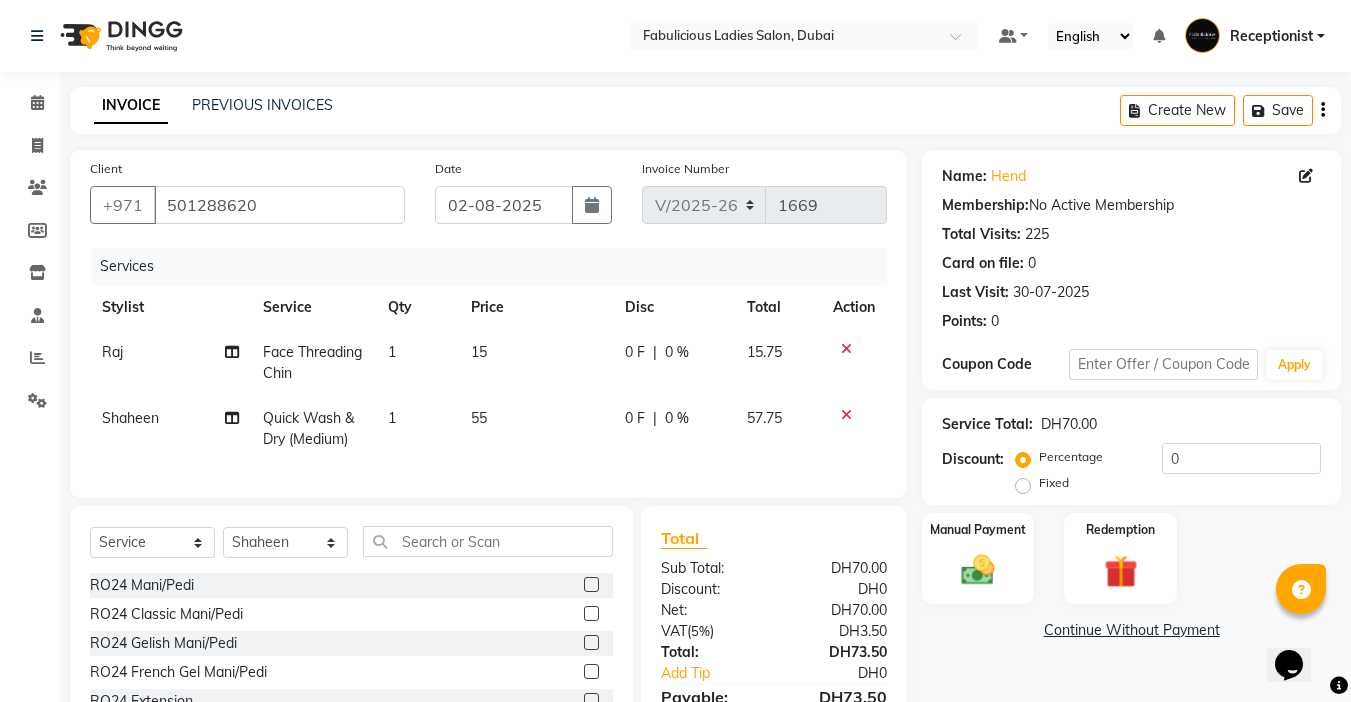 click on "15" 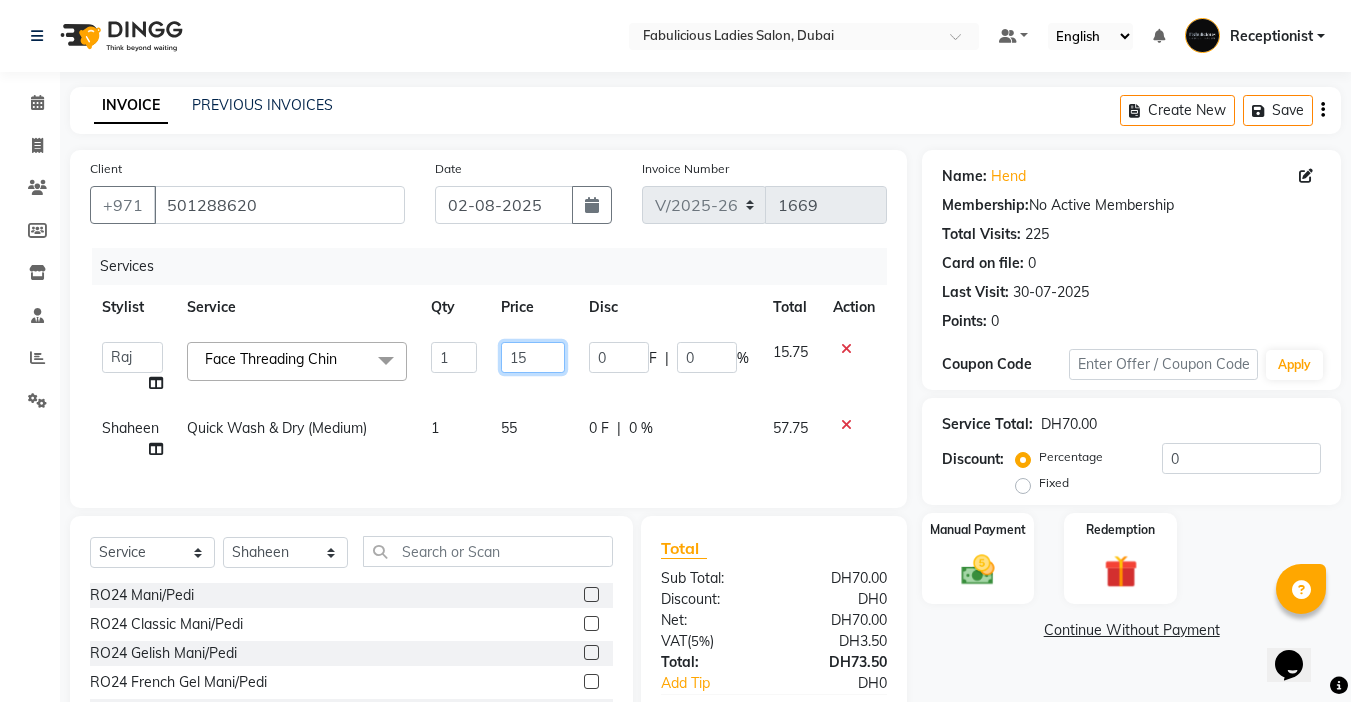 click on "15" 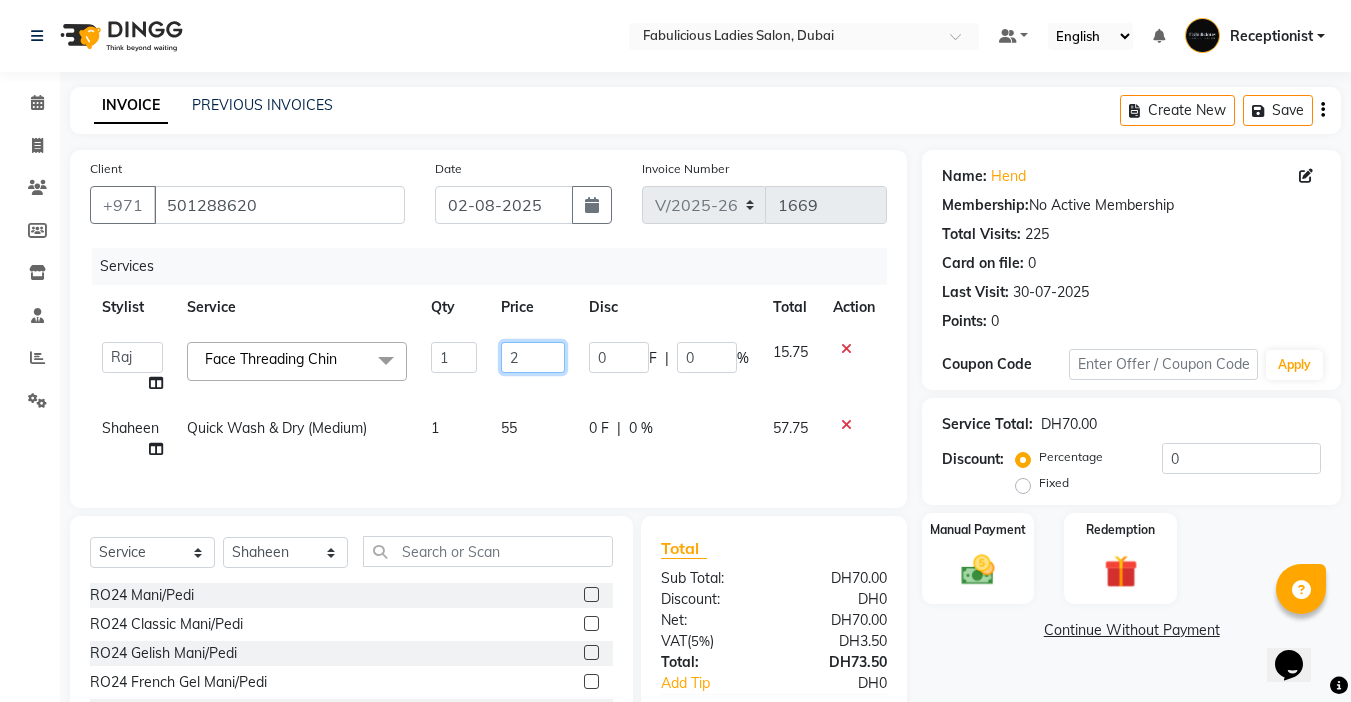 type on "20" 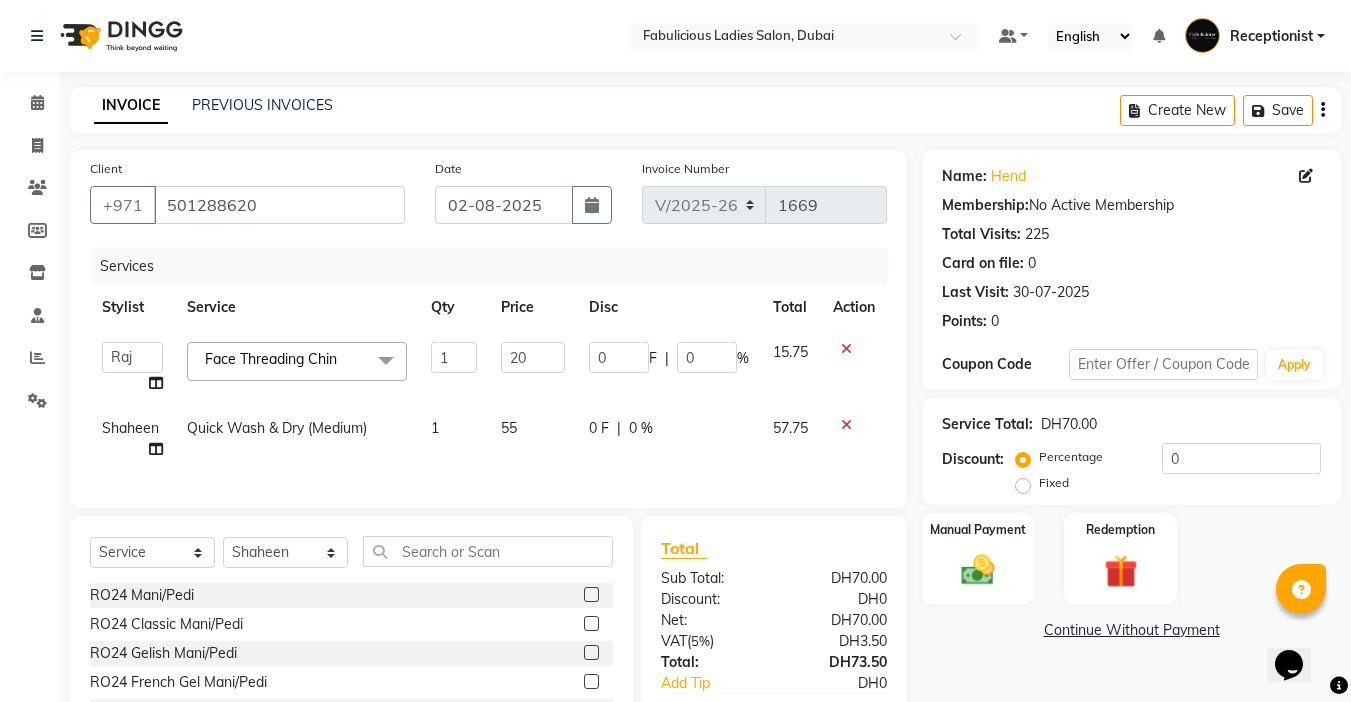 click on "Price" 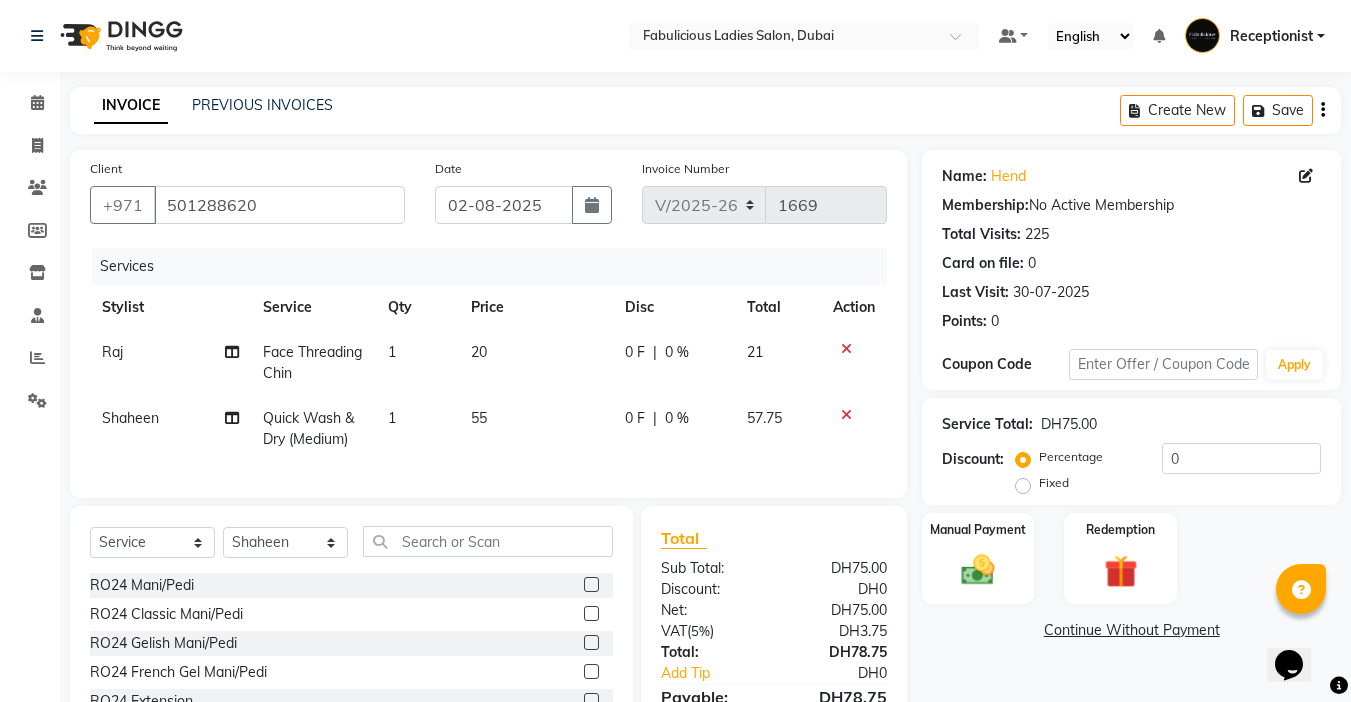 click on "55" 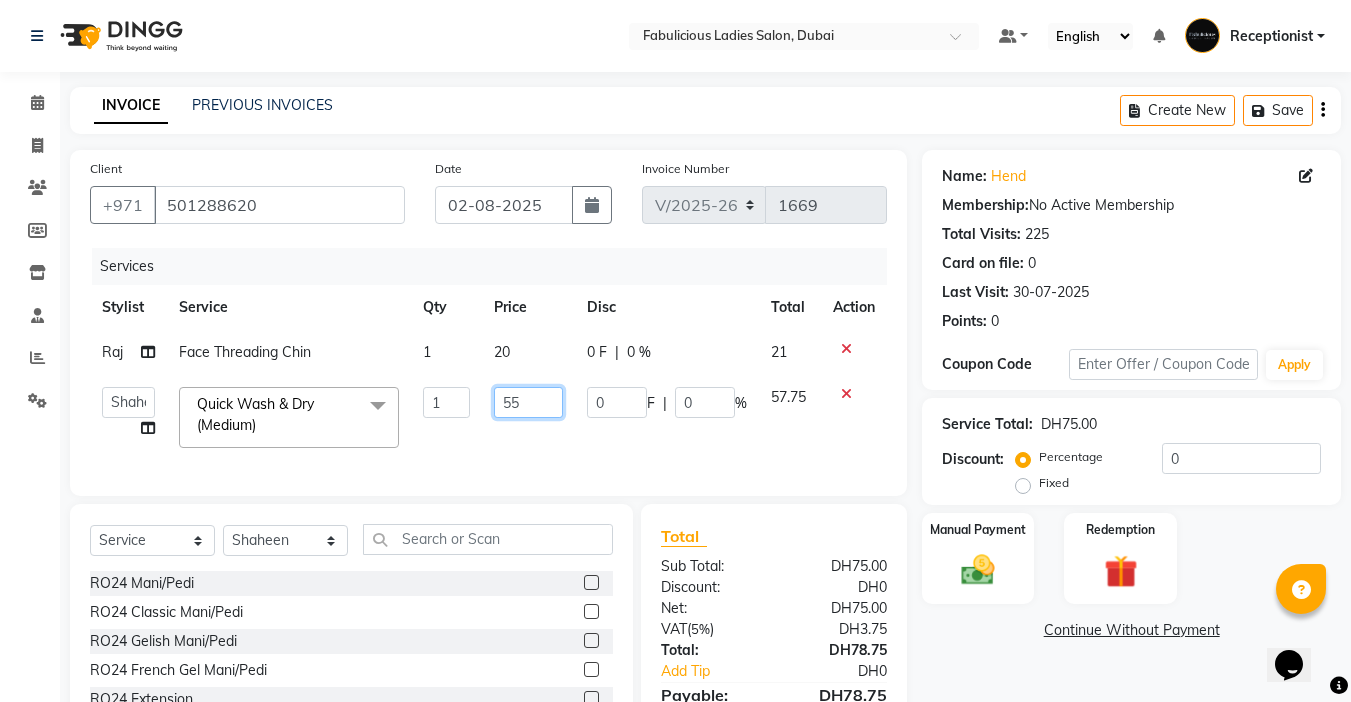 click on "55" 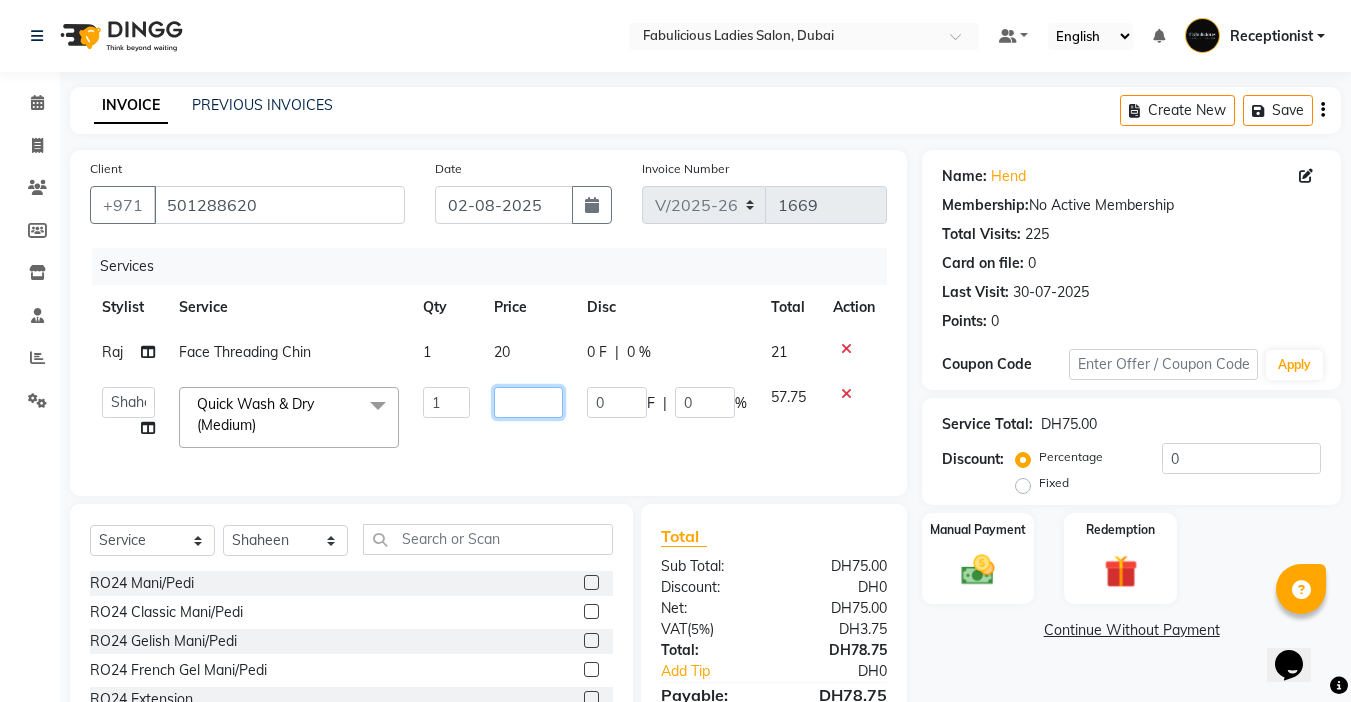 type on "6" 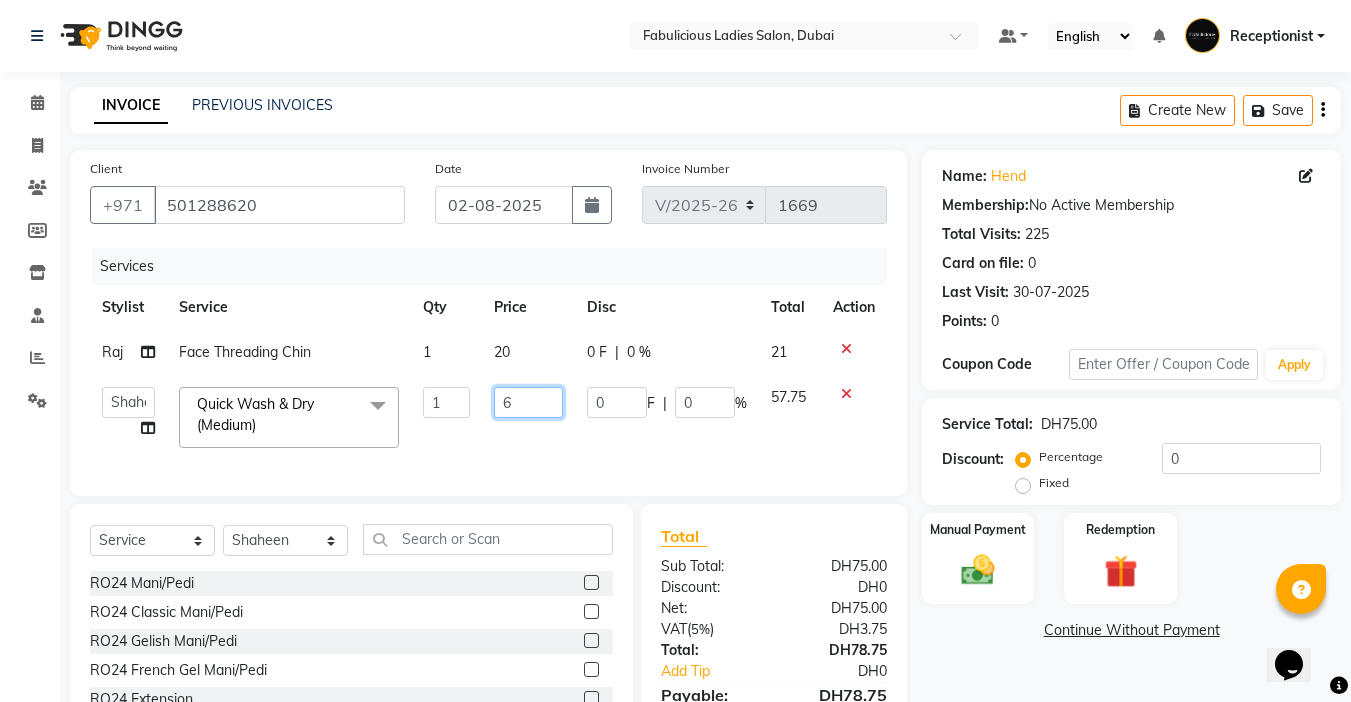 type on "60" 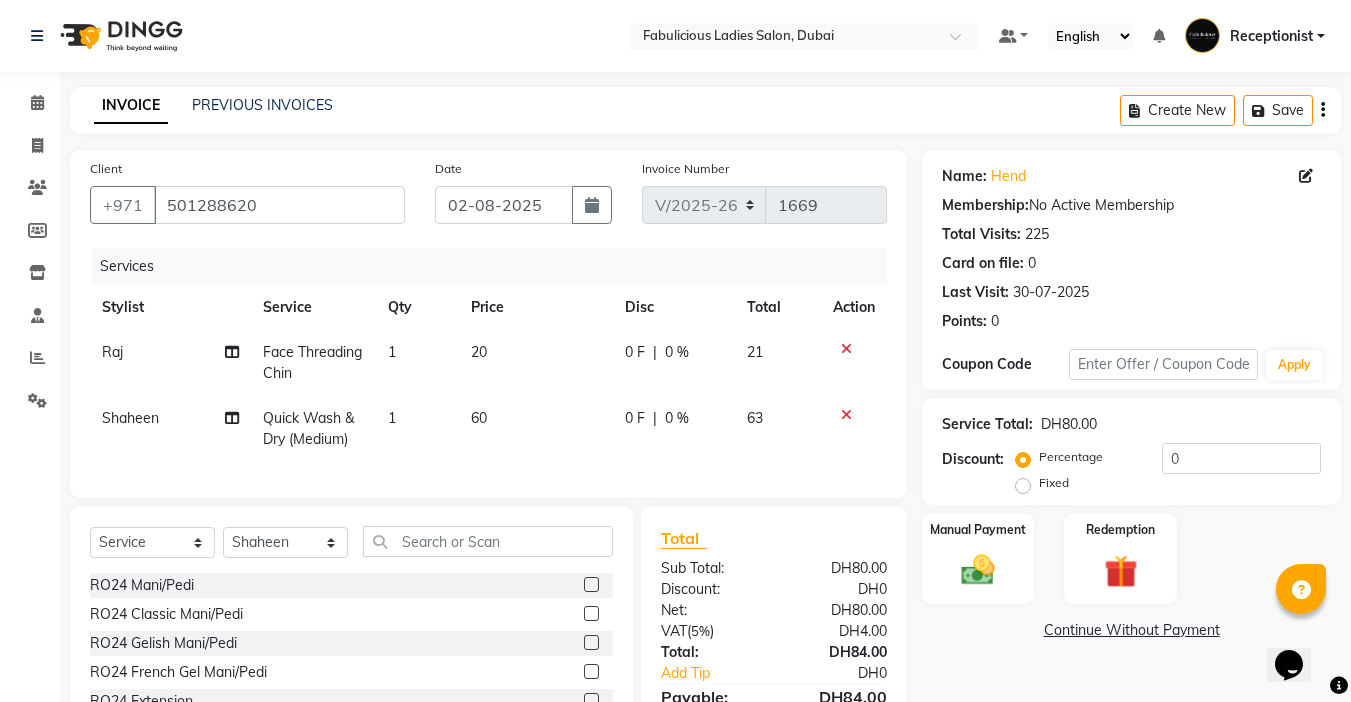 click on "1" 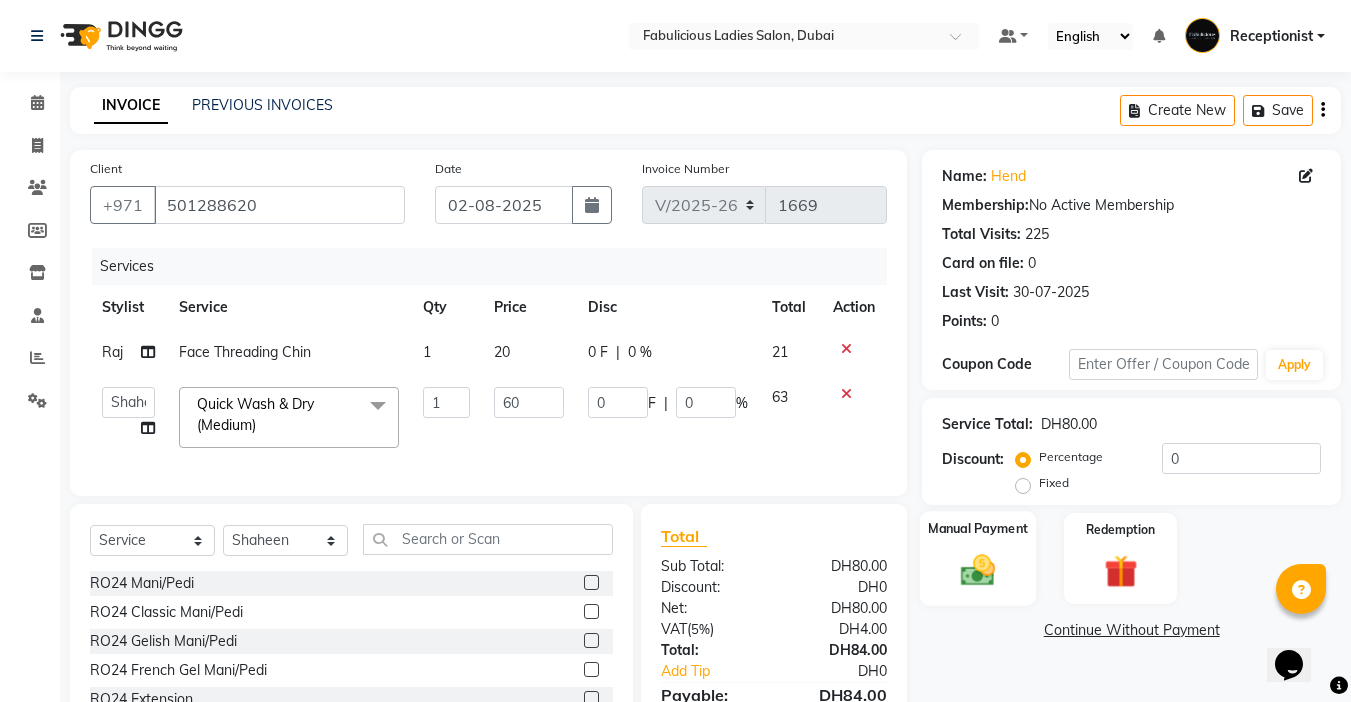 click 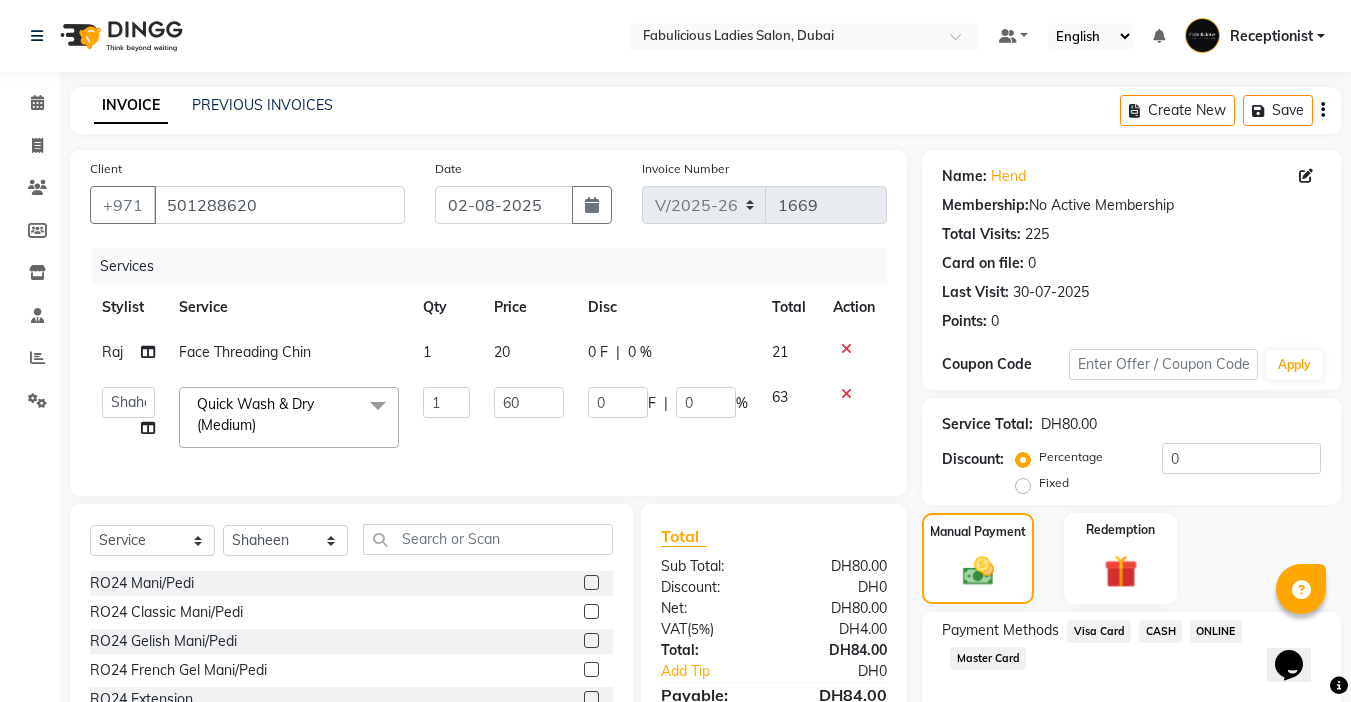 scroll, scrollTop: 142, scrollLeft: 0, axis: vertical 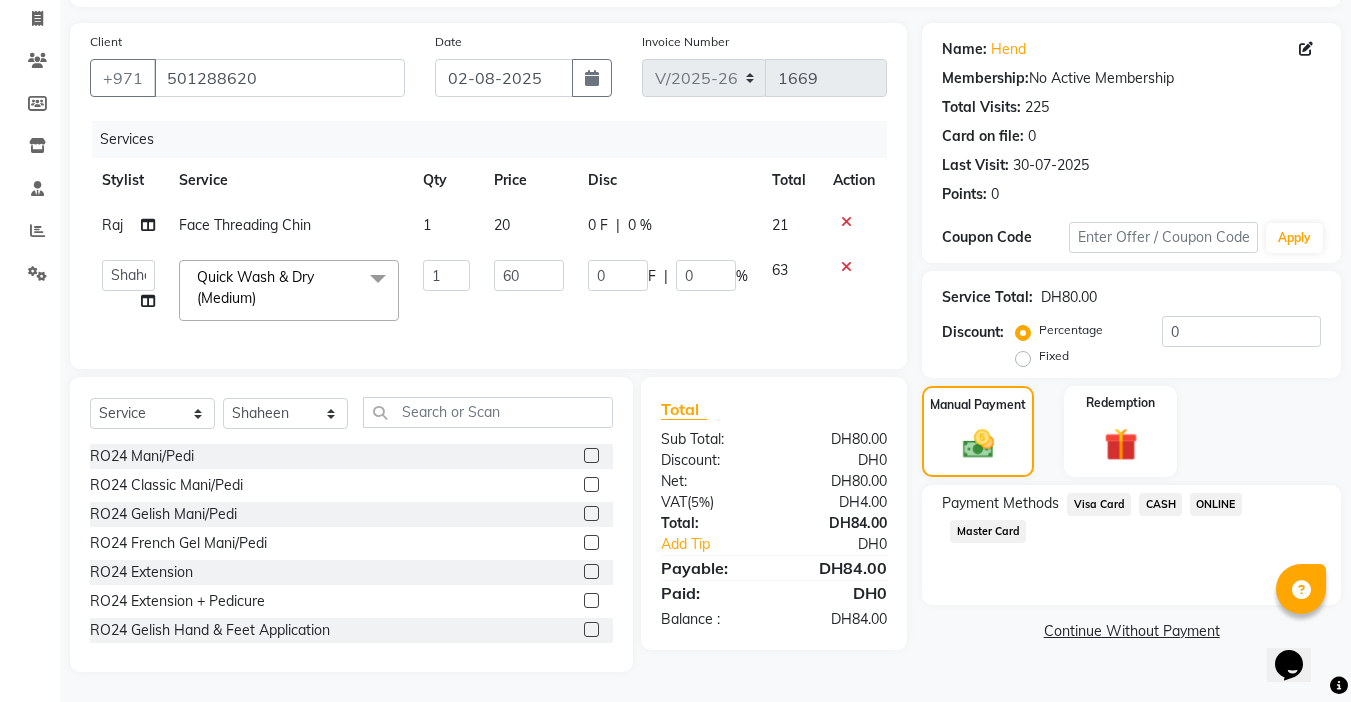click on "Visa Card" 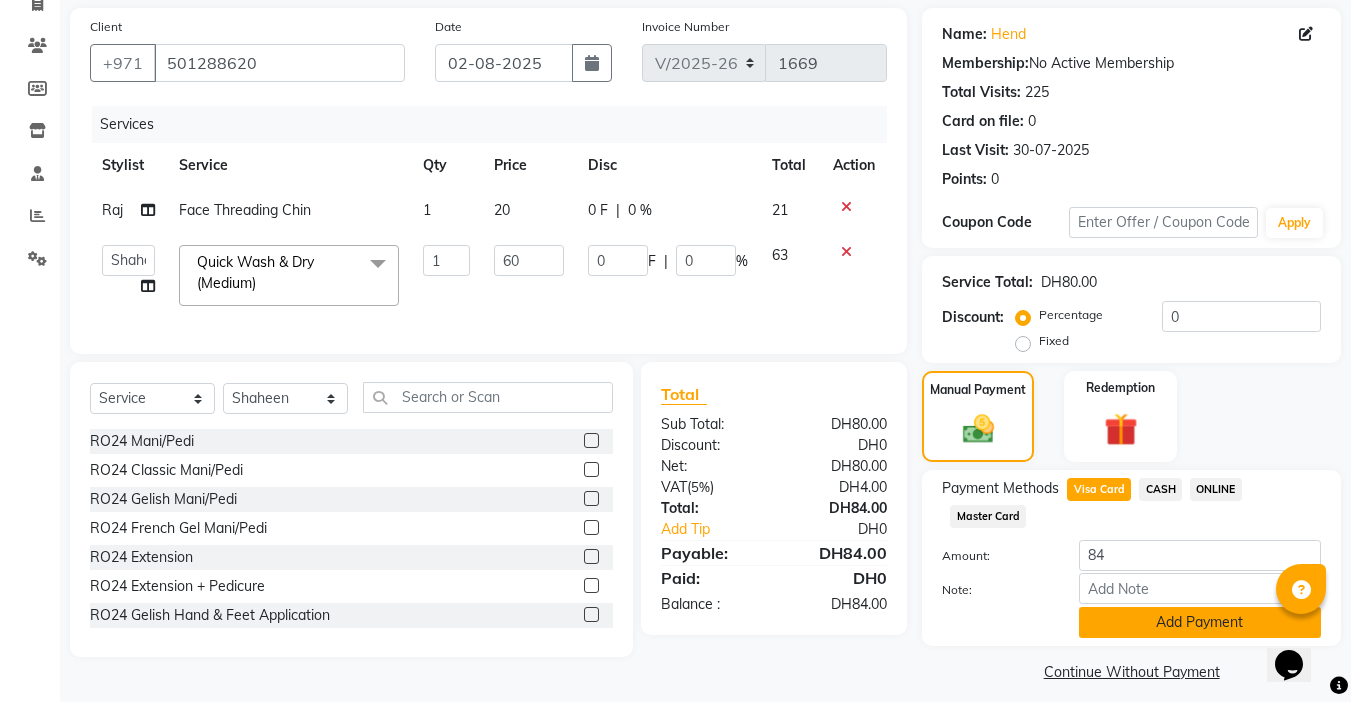 click on "Add Payment" 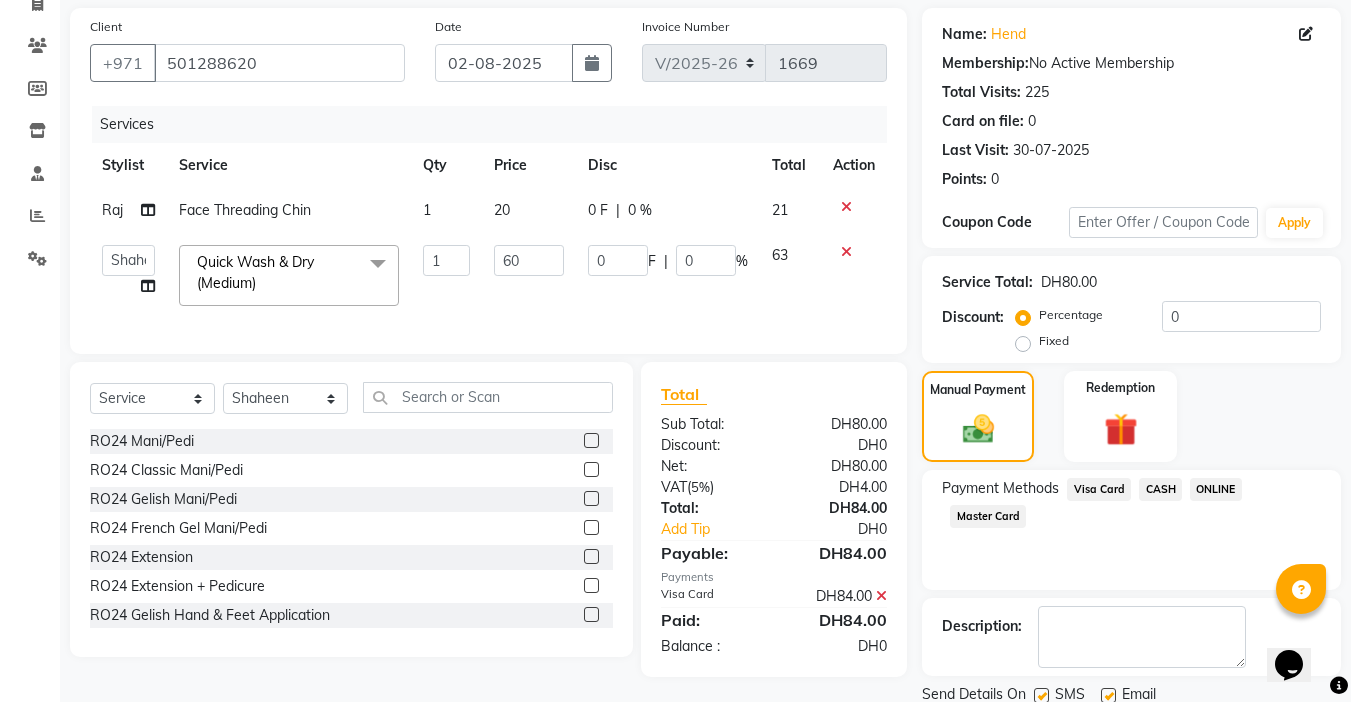 click on "Checkout" 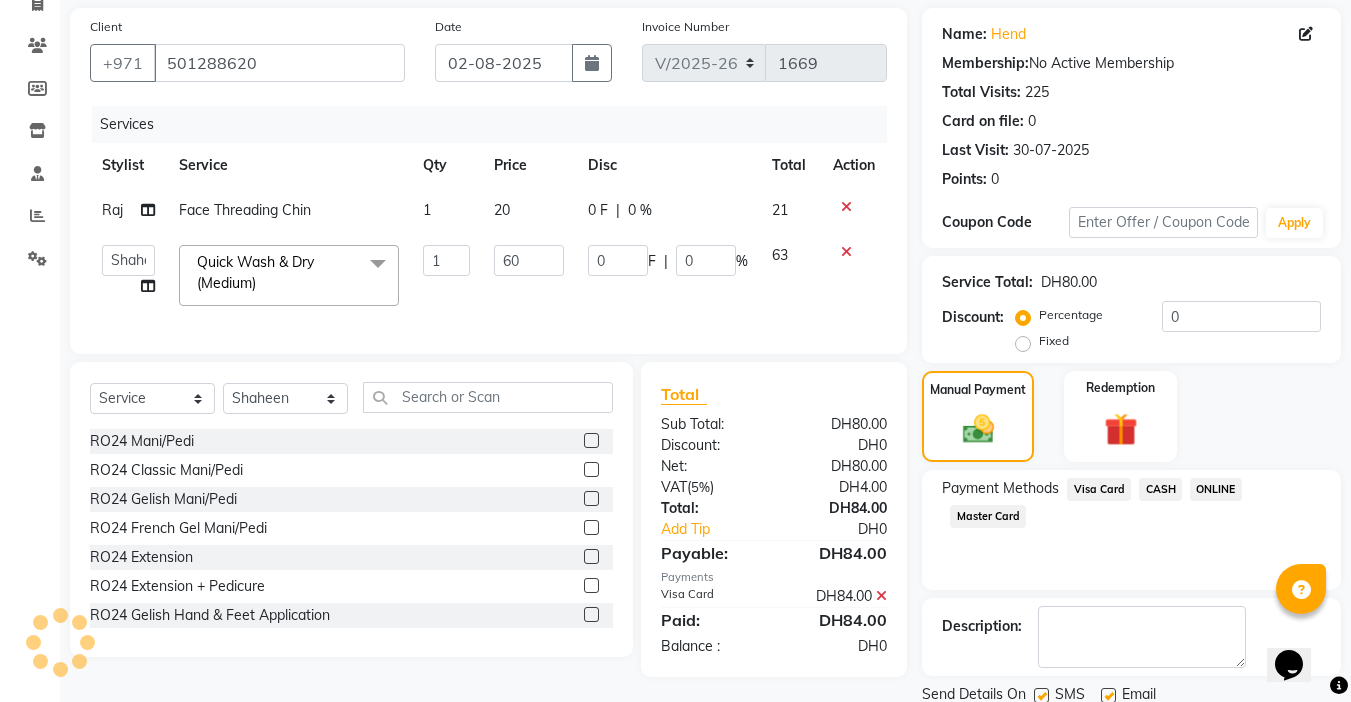 scroll, scrollTop: 214, scrollLeft: 0, axis: vertical 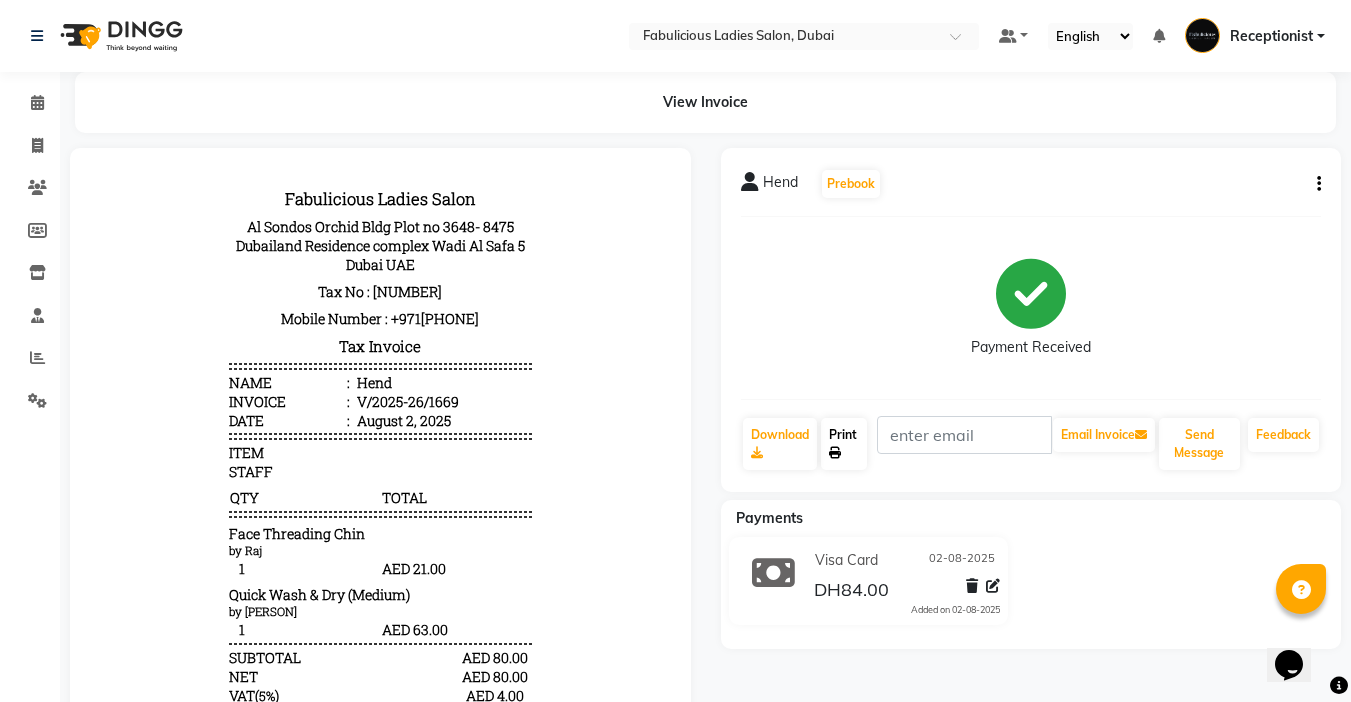 click on "Print" 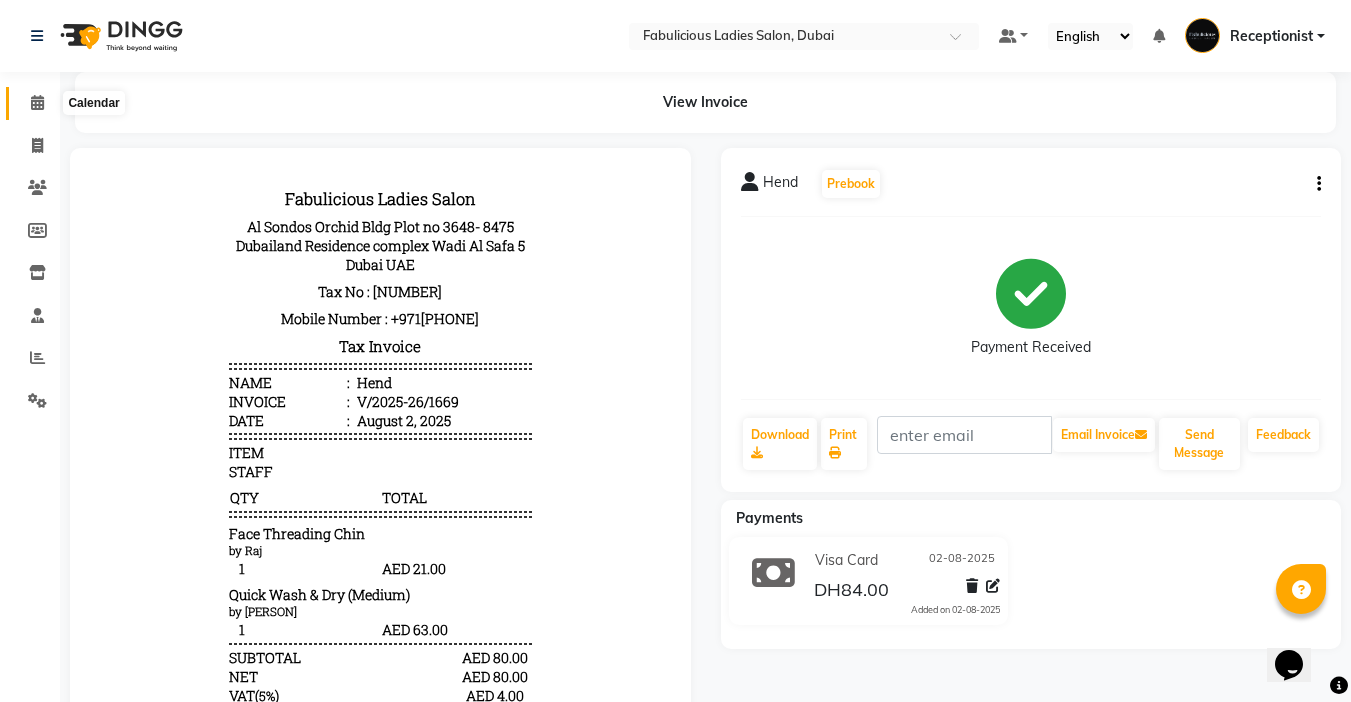 click 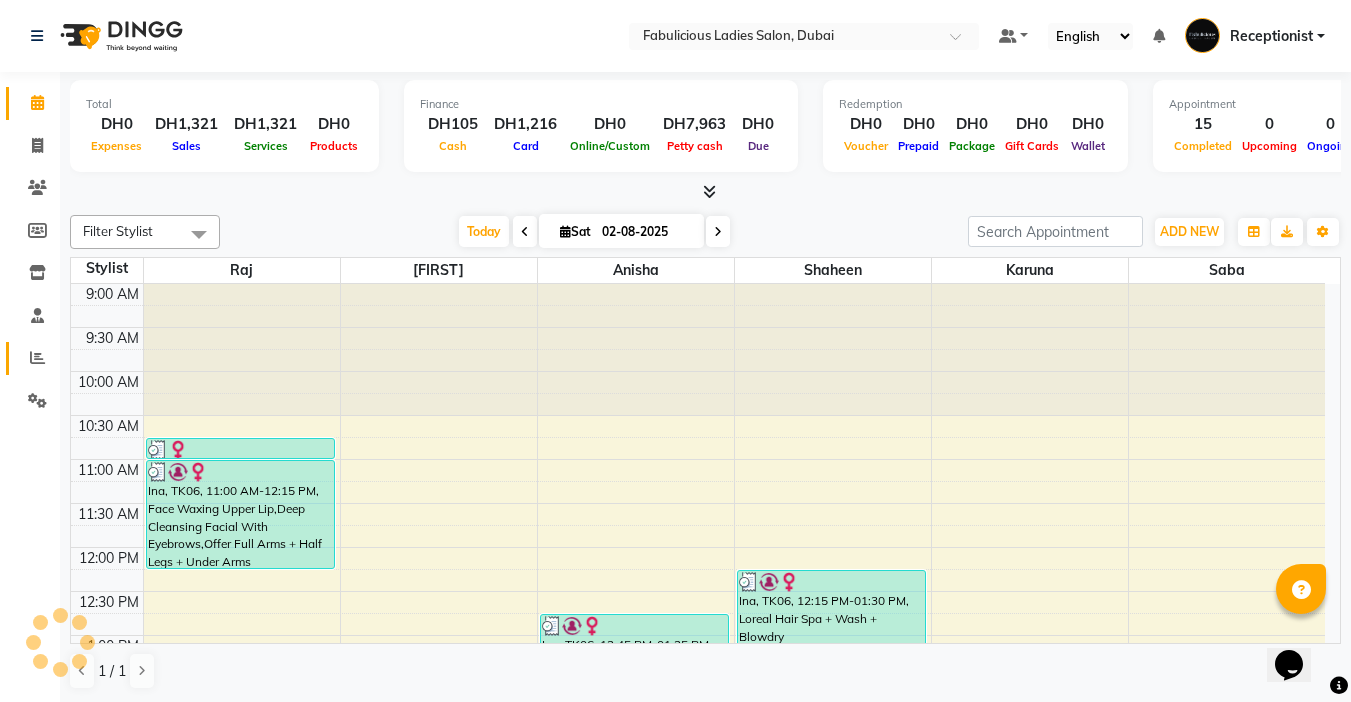 scroll, scrollTop: 0, scrollLeft: 0, axis: both 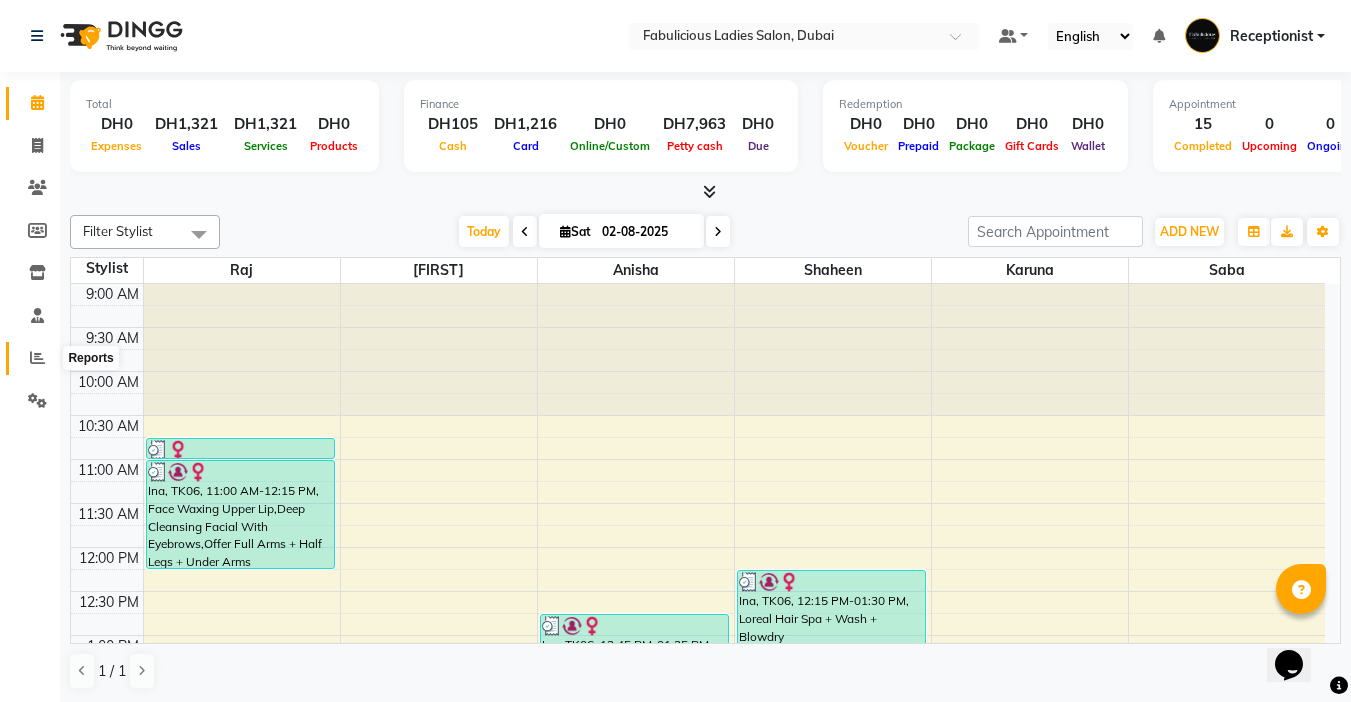 click 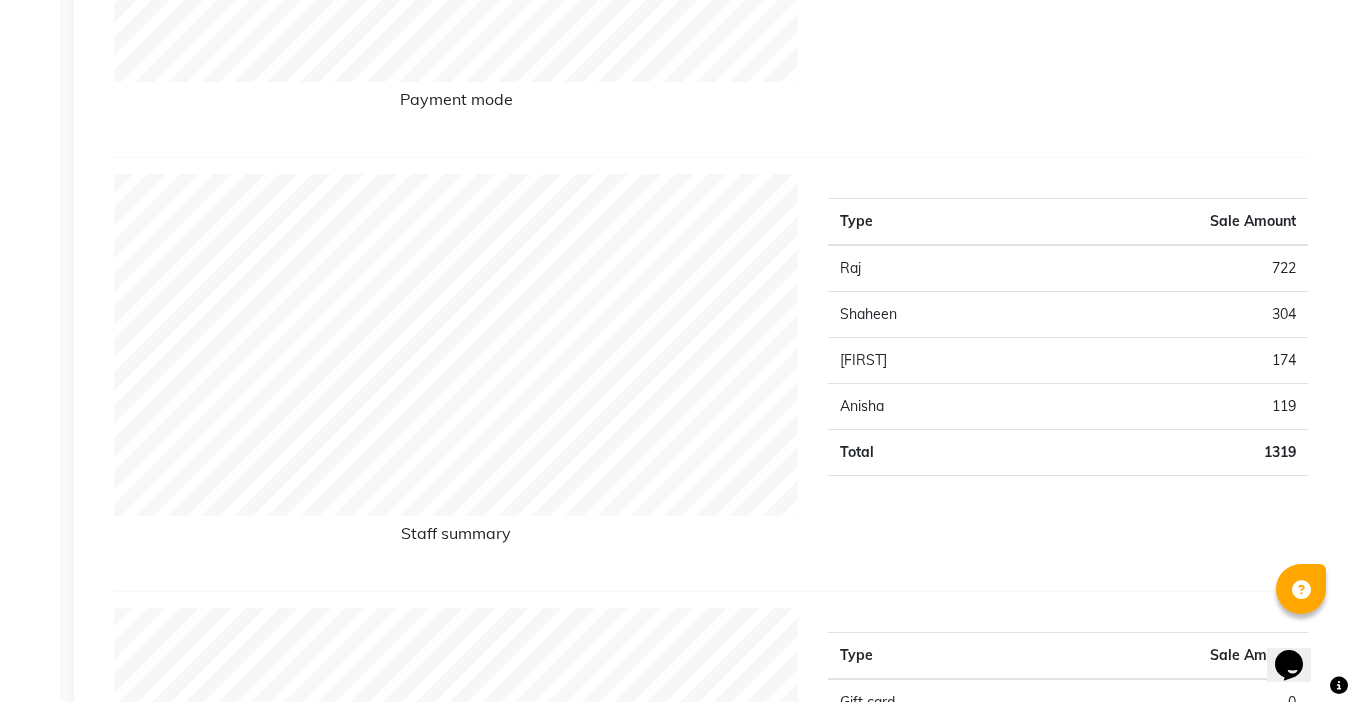 scroll, scrollTop: 0, scrollLeft: 0, axis: both 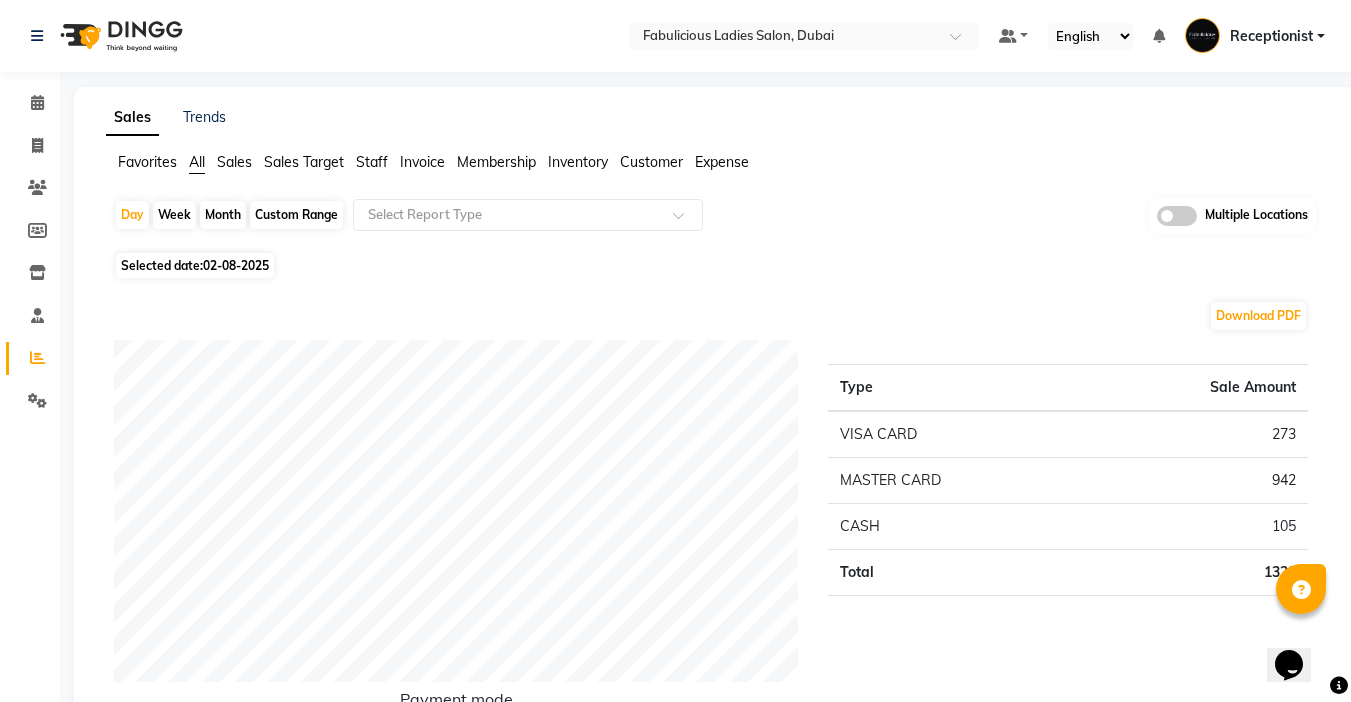 click on "Month" 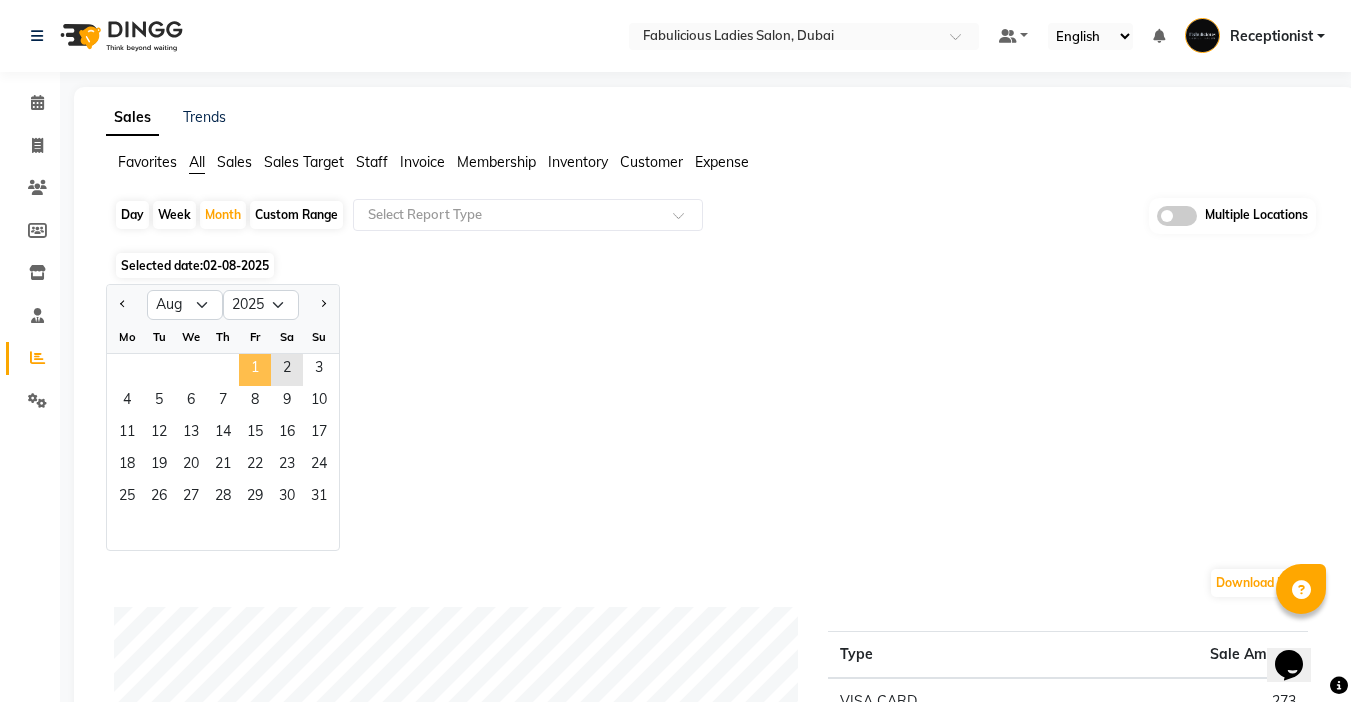 click on "1" 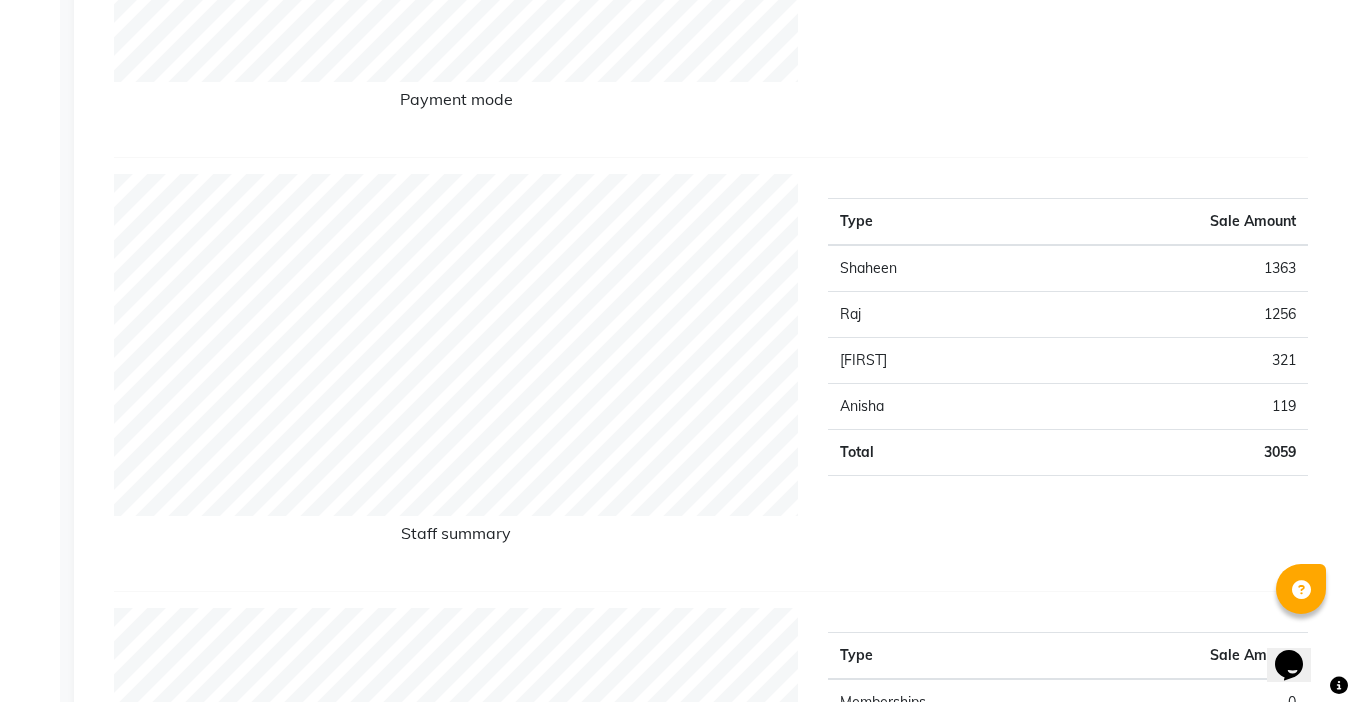 scroll, scrollTop: 0, scrollLeft: 0, axis: both 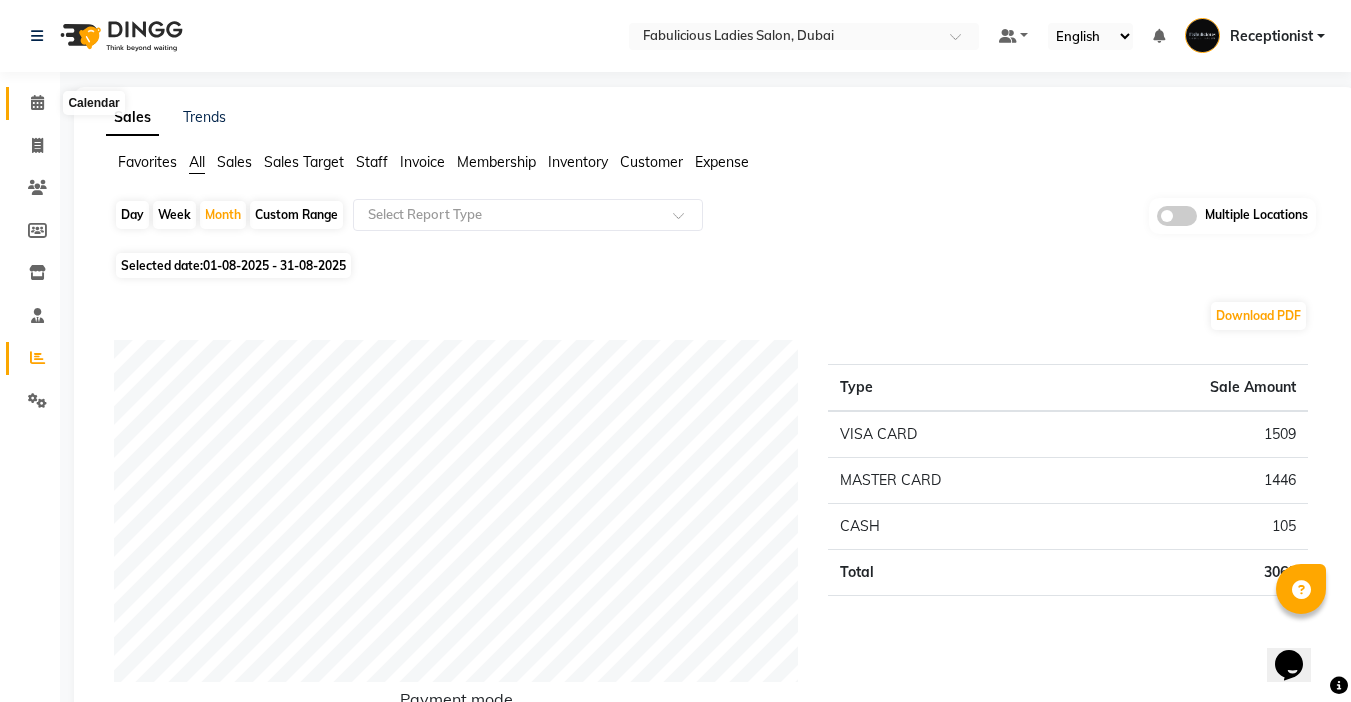 click 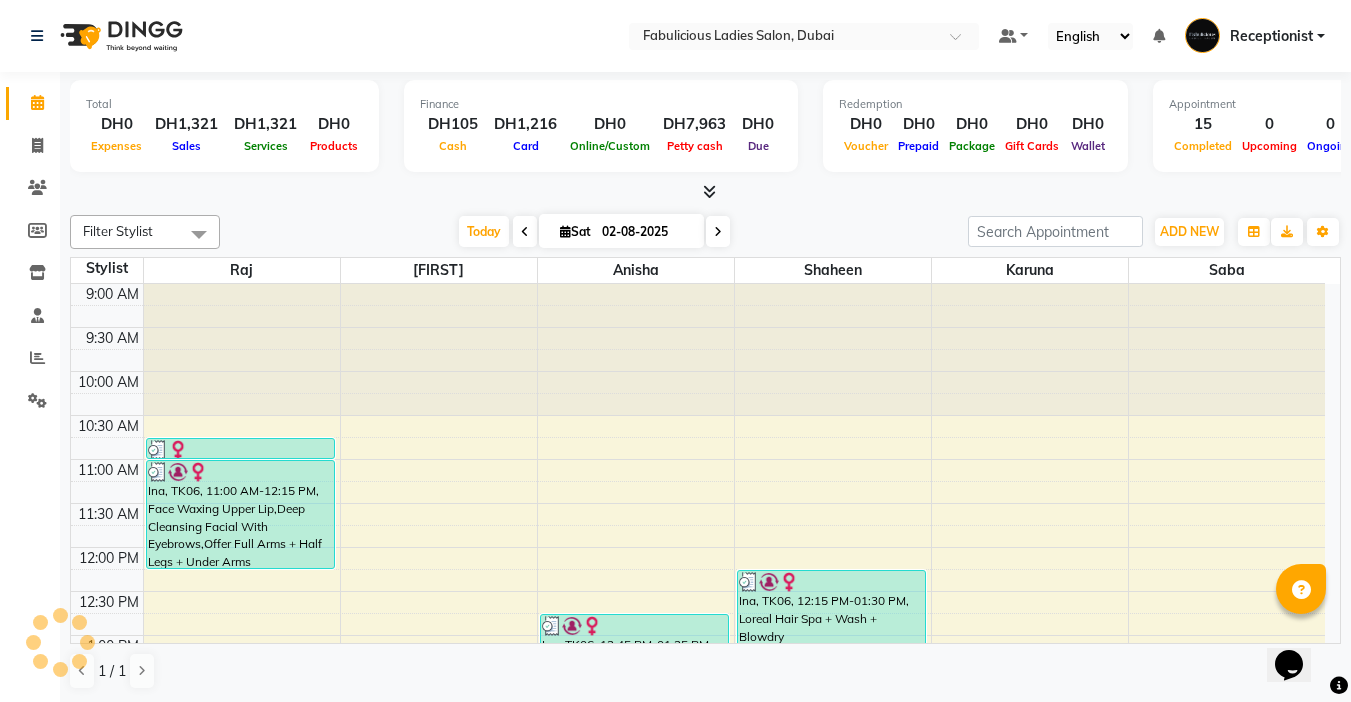 scroll, scrollTop: 0, scrollLeft: 0, axis: both 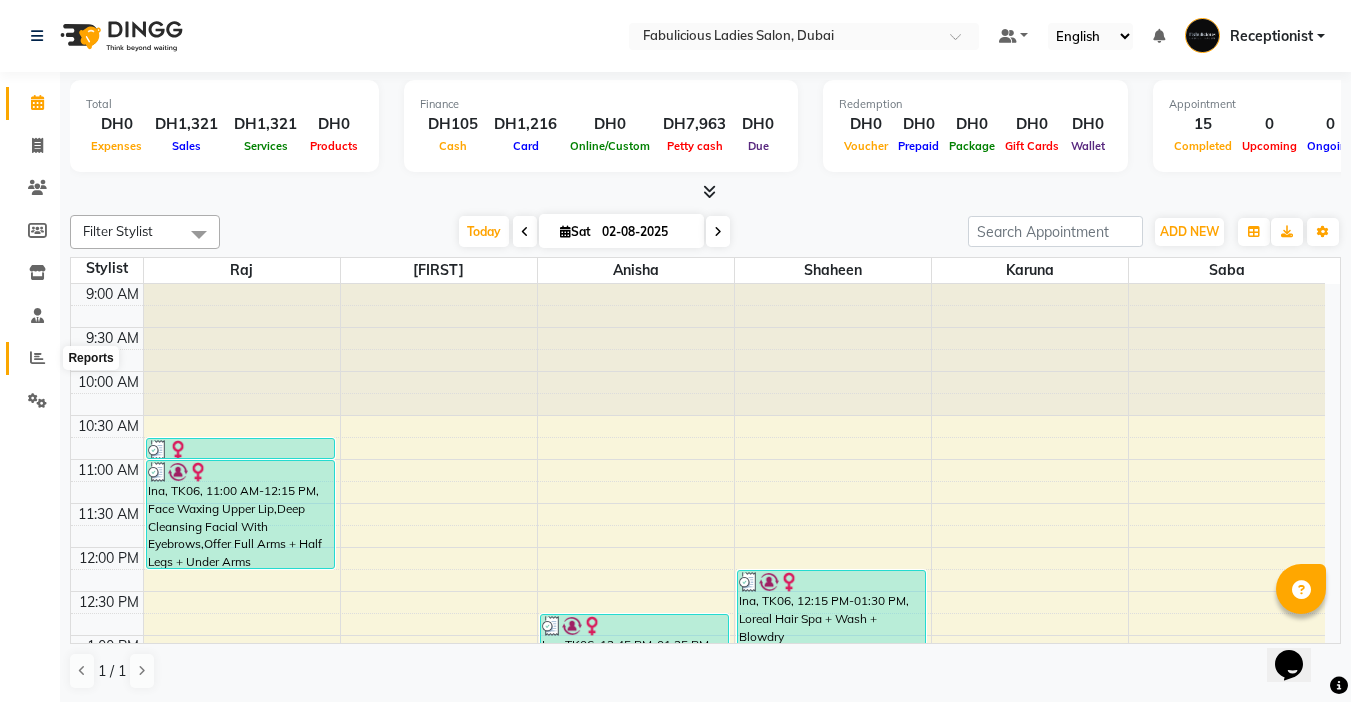click 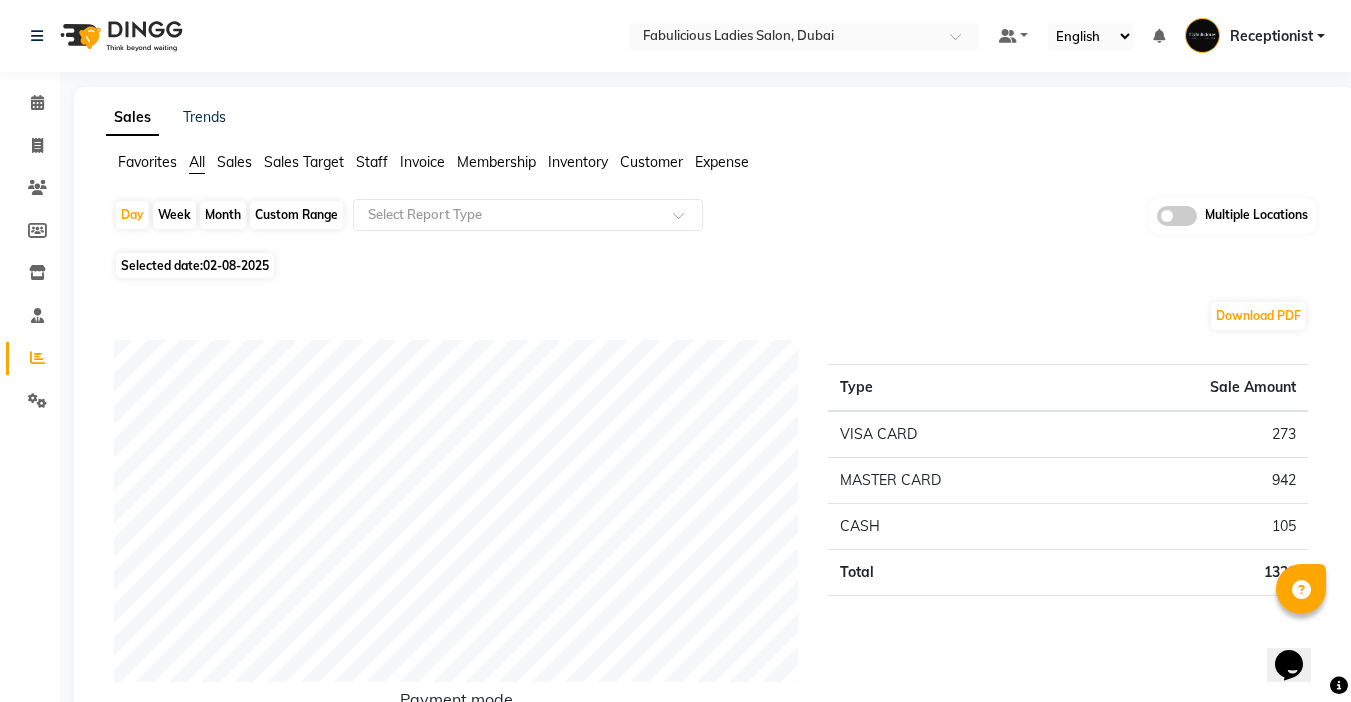 click on "Month" 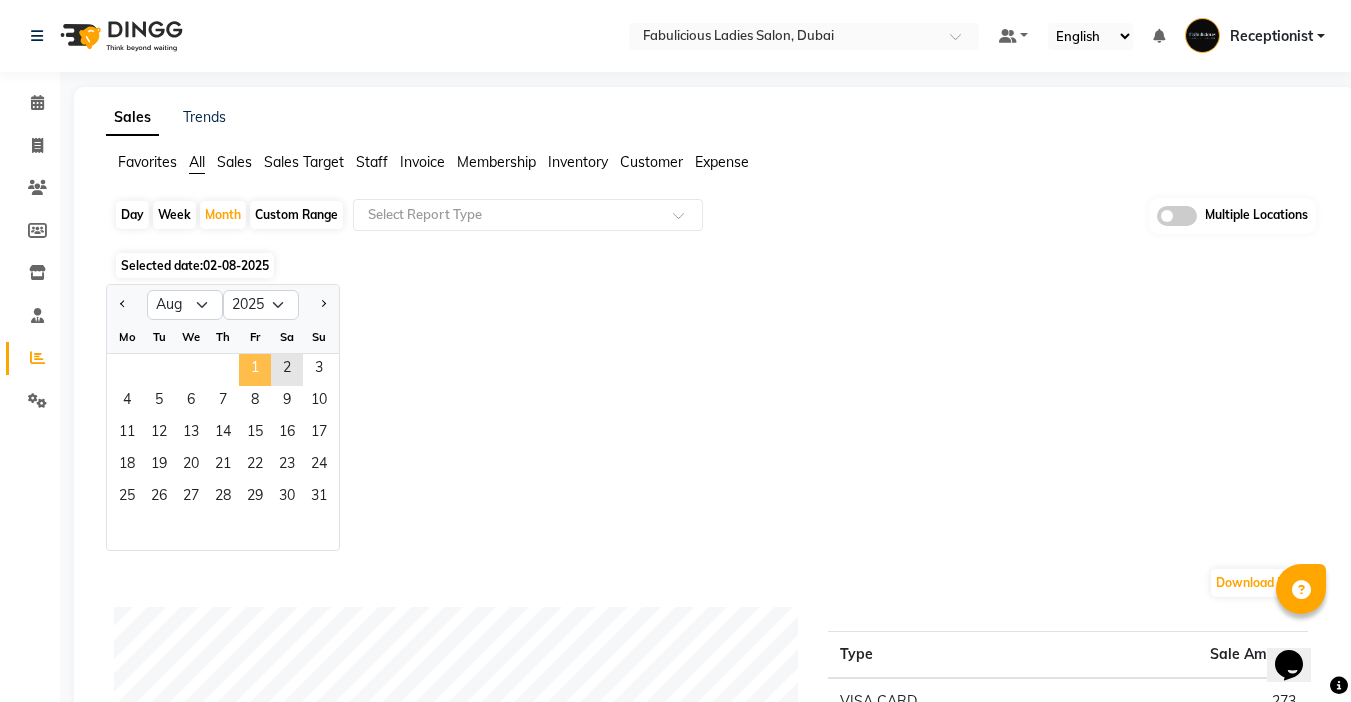 click on "1" 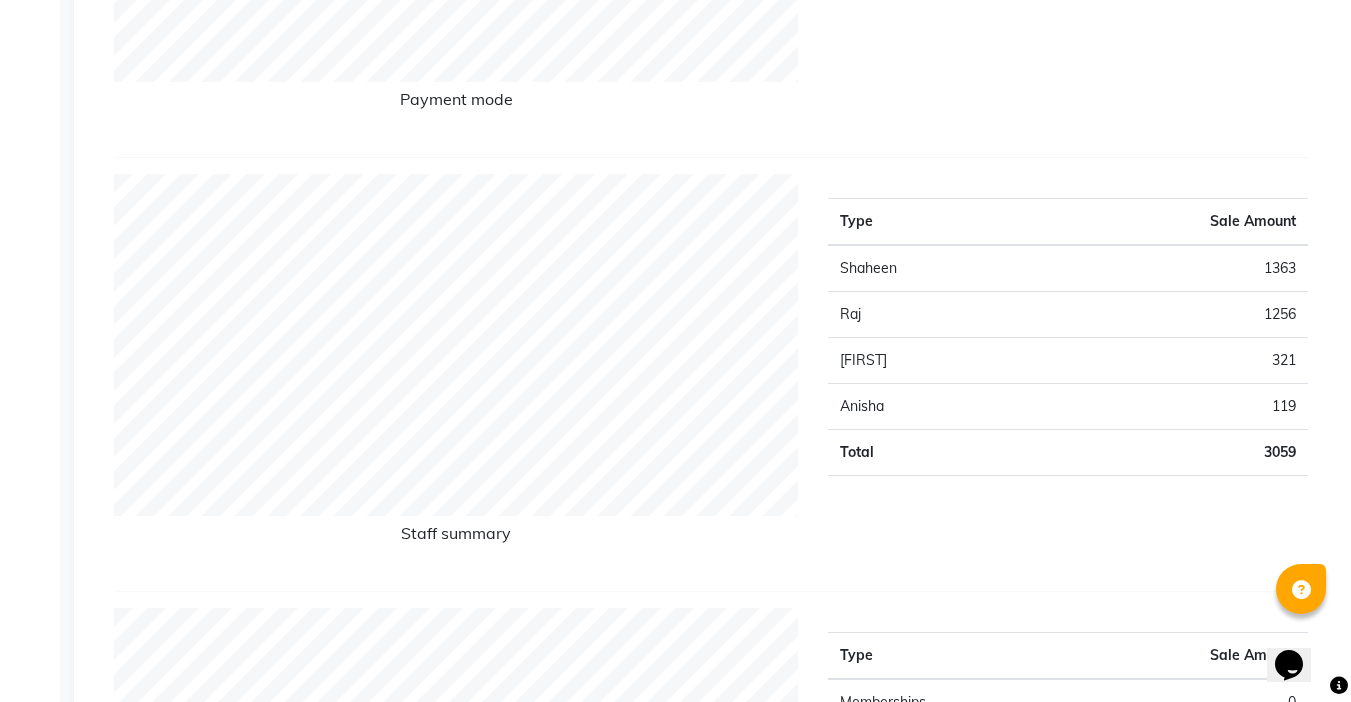 scroll, scrollTop: 0, scrollLeft: 0, axis: both 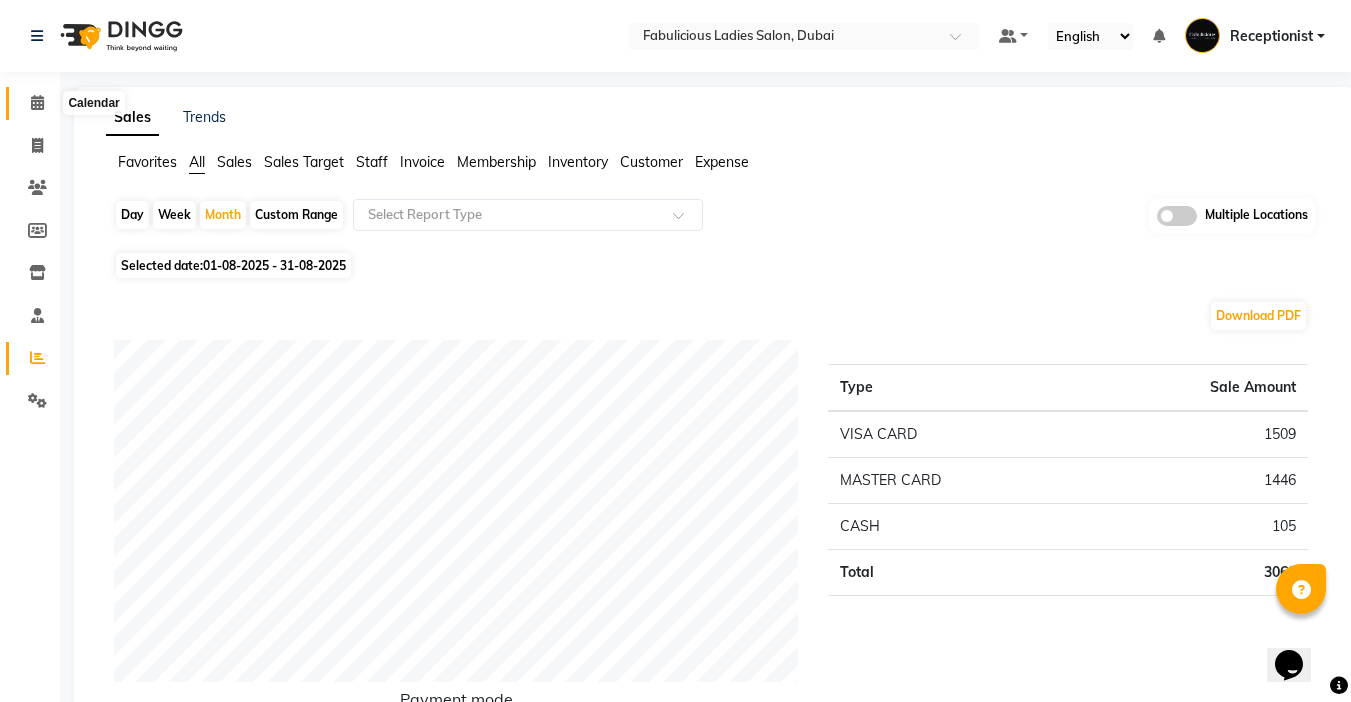click 